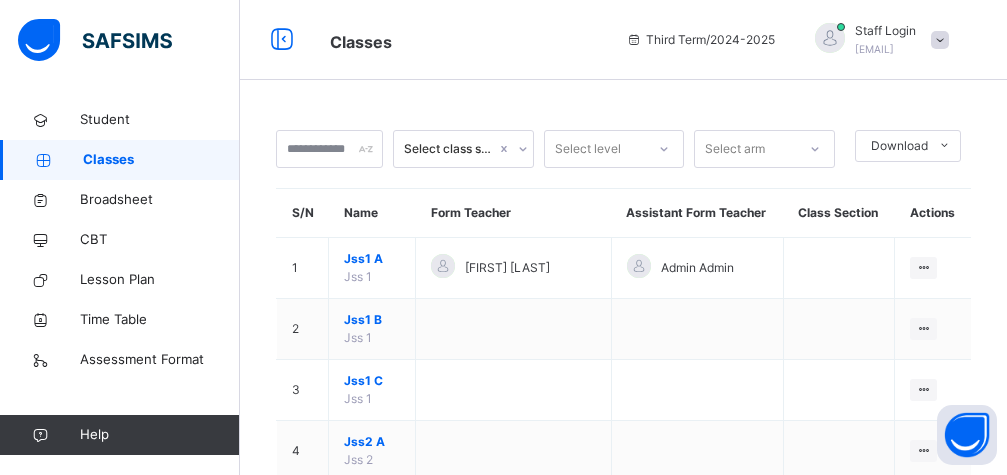 scroll, scrollTop: 1790, scrollLeft: 0, axis: vertical 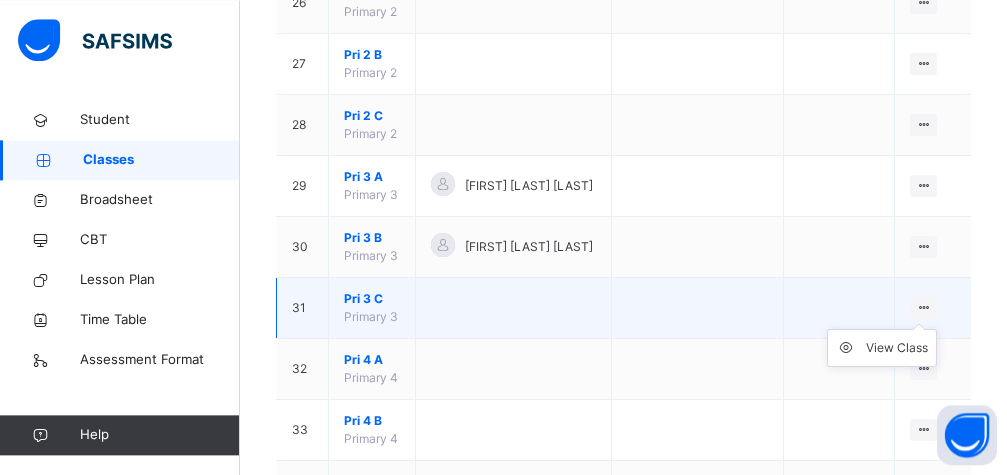 click at bounding box center (923, 307) 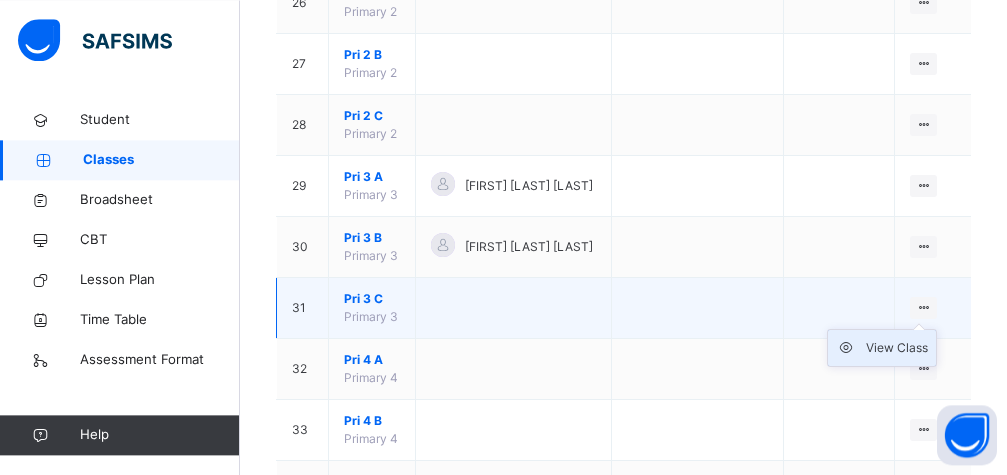 click on "View Class" at bounding box center (897, 348) 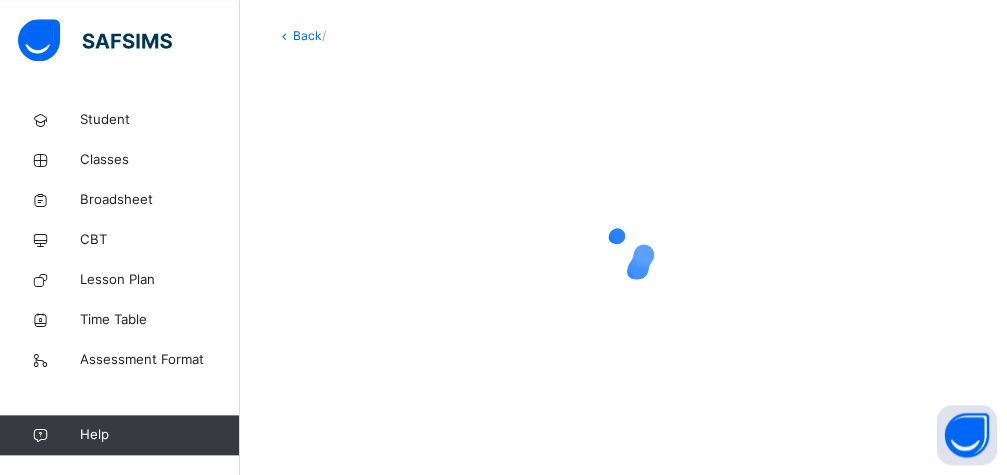 click at bounding box center [623, 255] 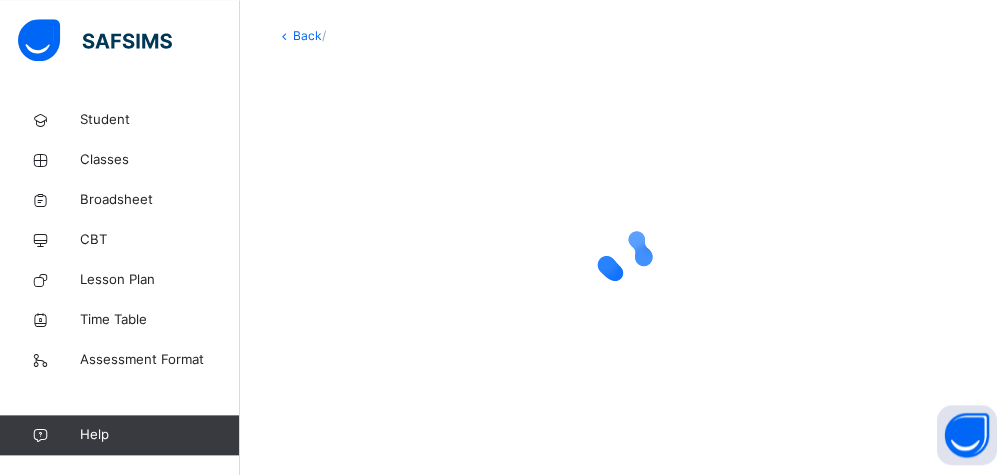 click at bounding box center (623, 255) 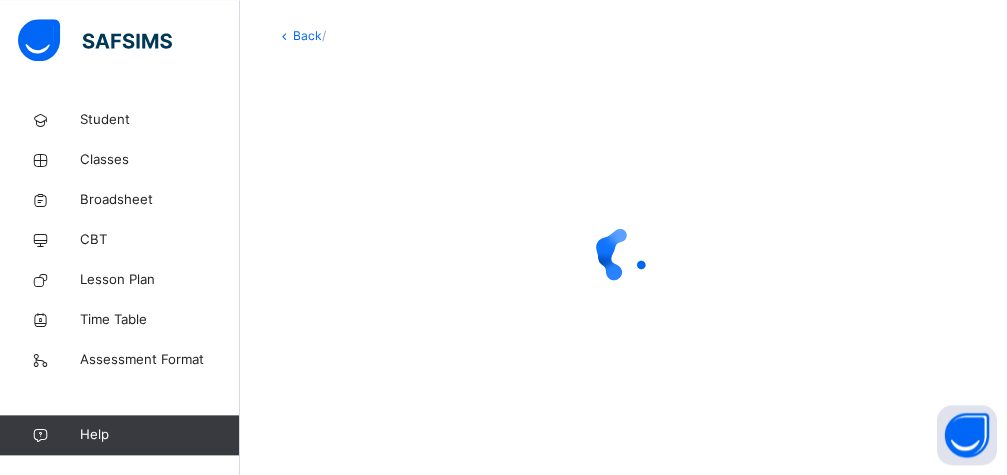 scroll, scrollTop: 103, scrollLeft: 0, axis: vertical 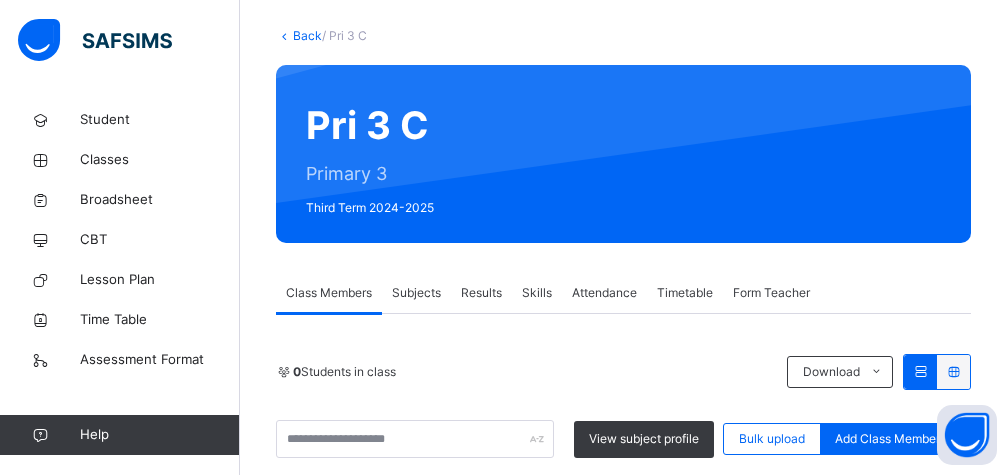 click on "Subjects" at bounding box center (416, 293) 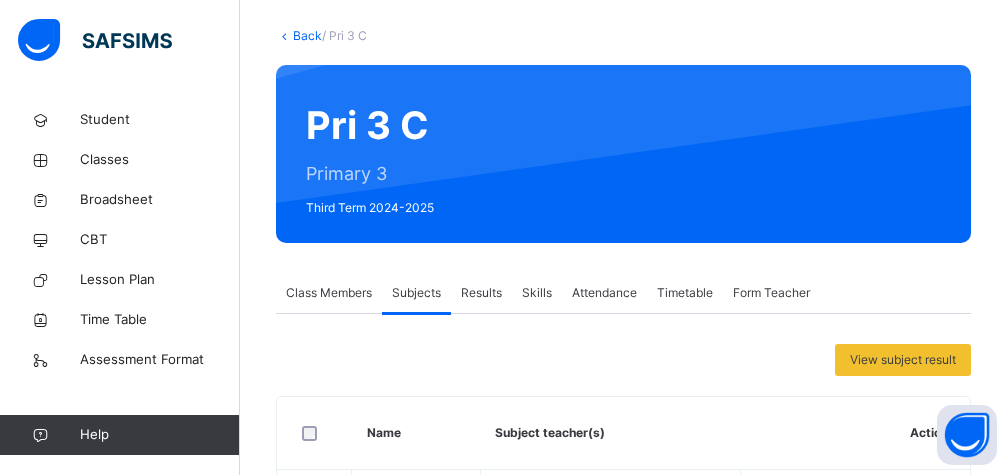 click on "Assess Students" at bounding box center [894, 1070] 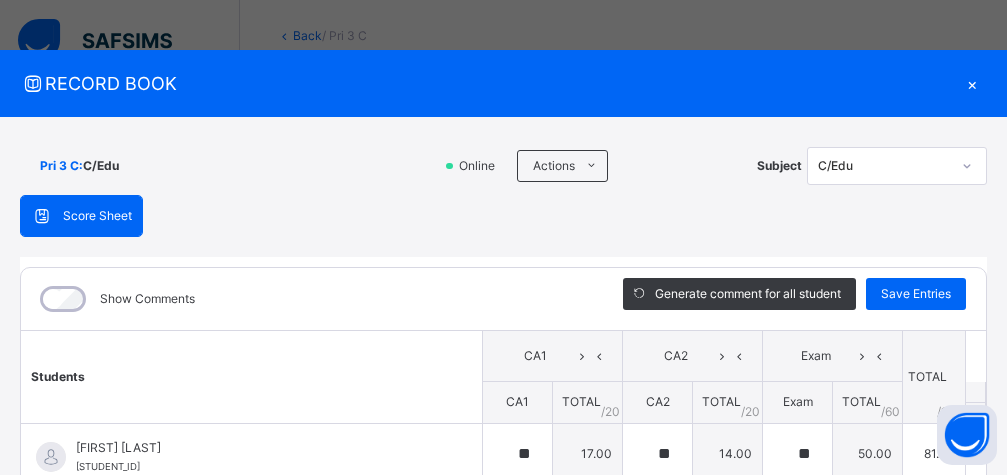 type on "**" 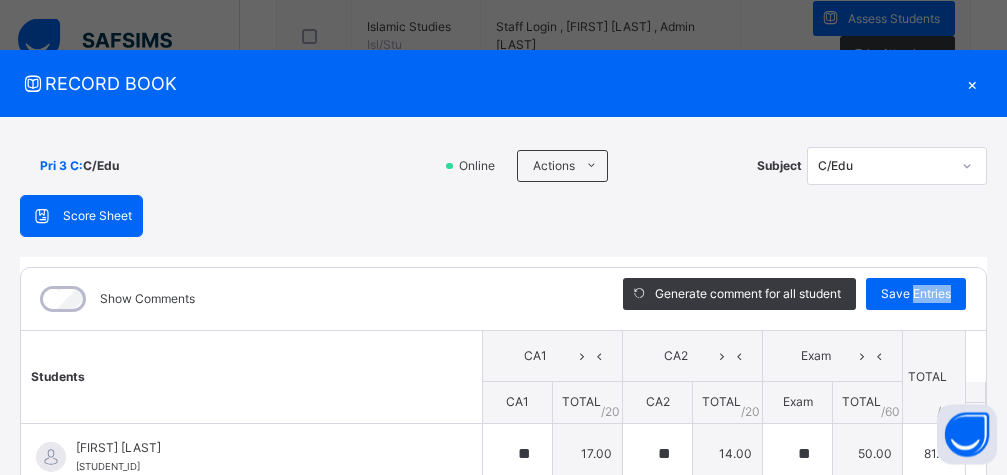 scroll, scrollTop: 0, scrollLeft: 0, axis: both 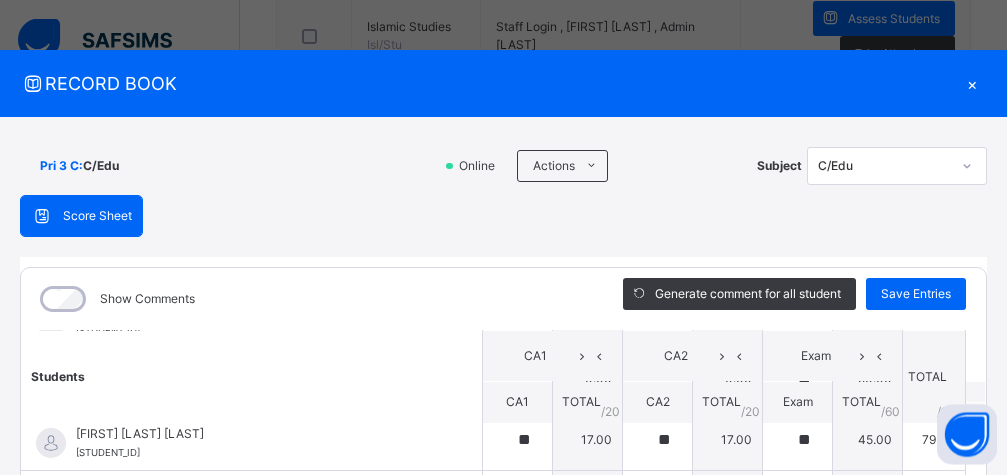 drag, startPoint x: 769, startPoint y: 81, endPoint x: 769, endPoint y: 49, distance: 32 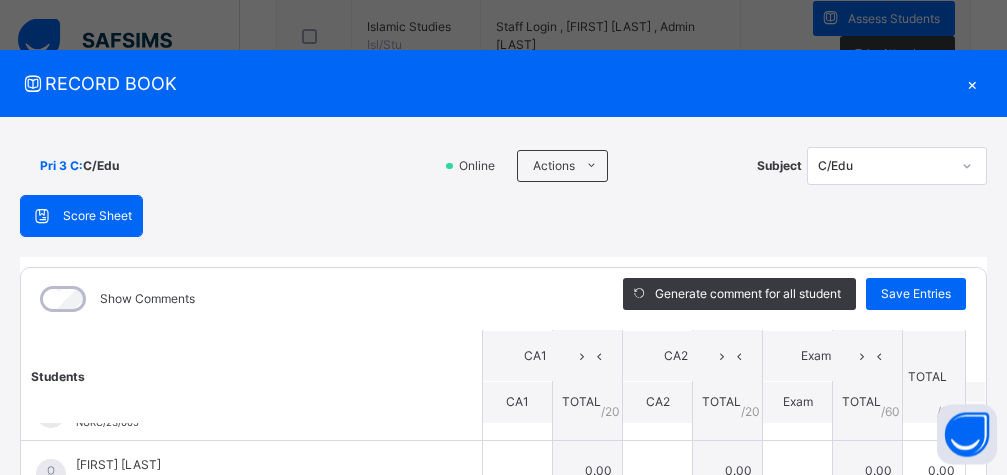 scroll, scrollTop: 188, scrollLeft: 0, axis: vertical 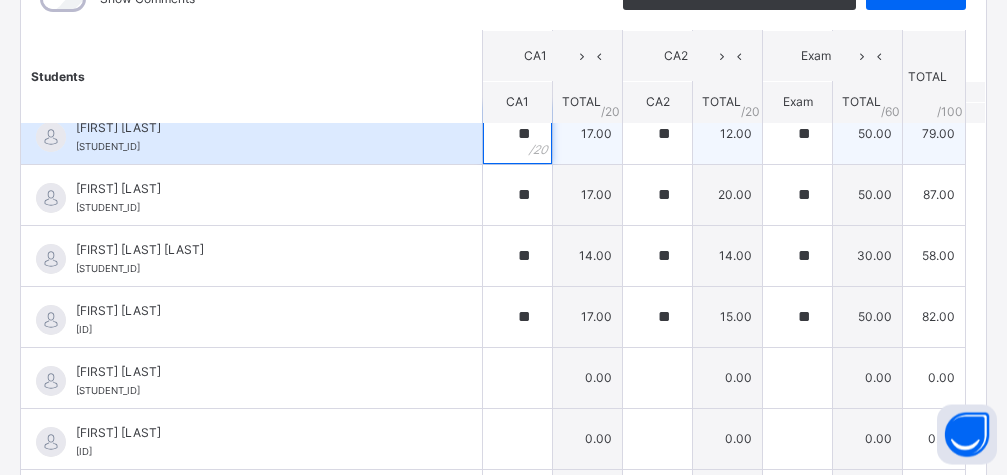 click on "**" at bounding box center [517, 134] 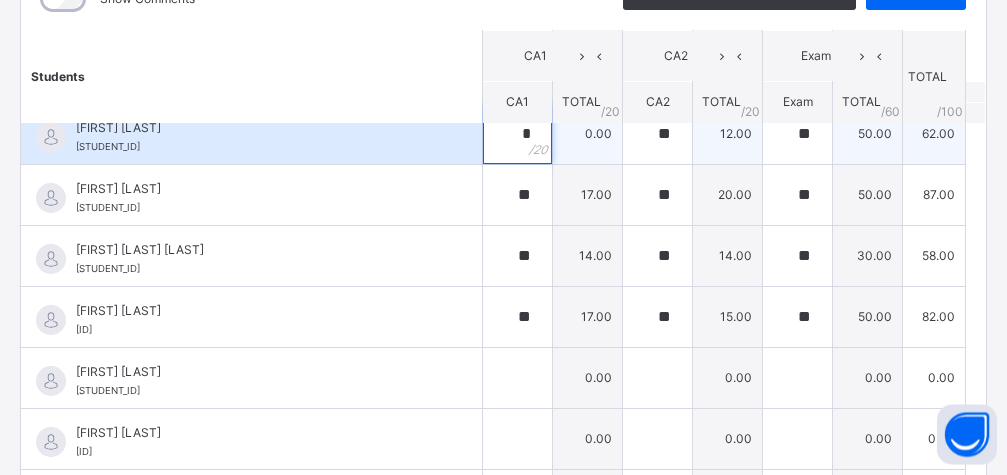 type on "**" 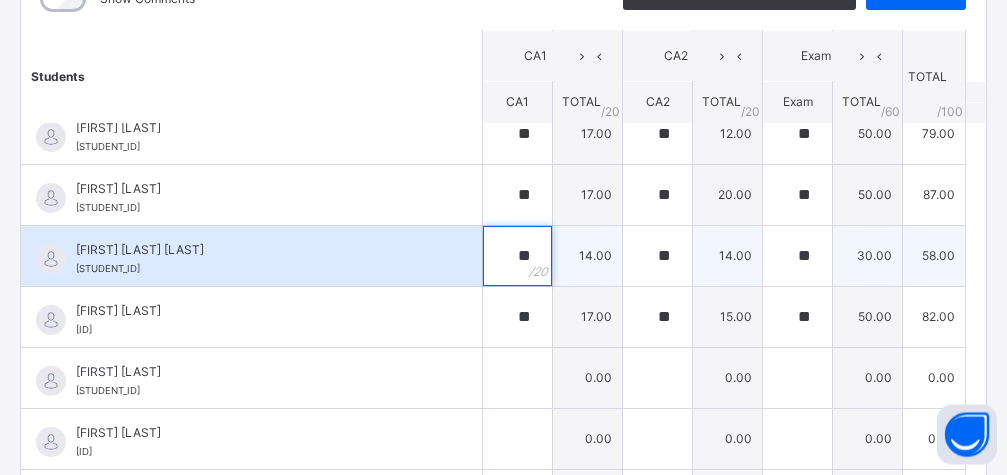 type on "*" 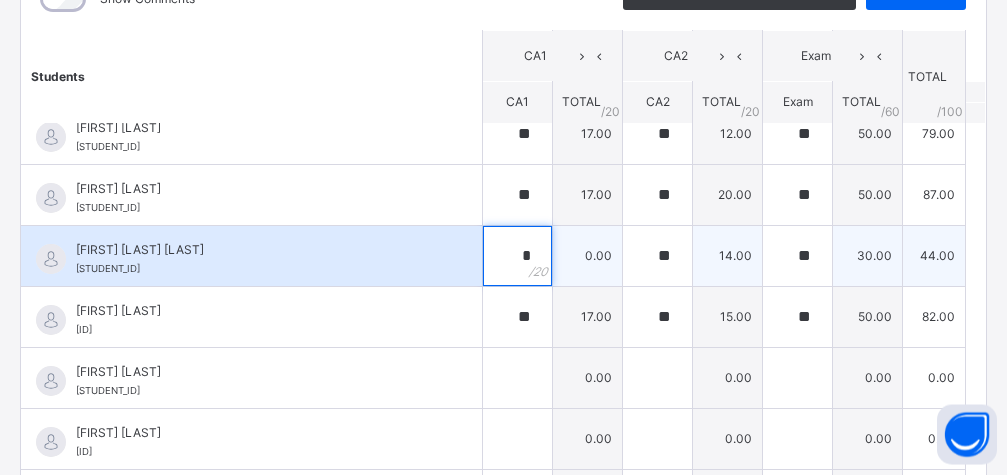 type on "**" 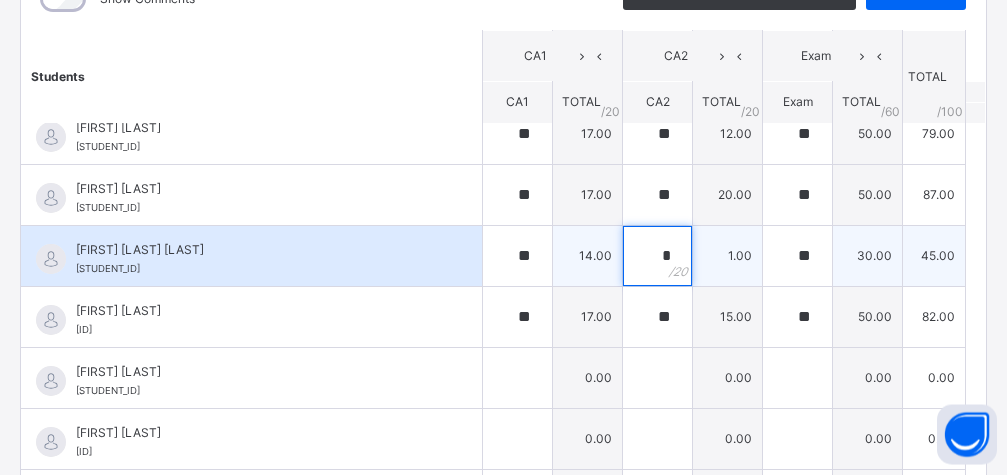 type on "**" 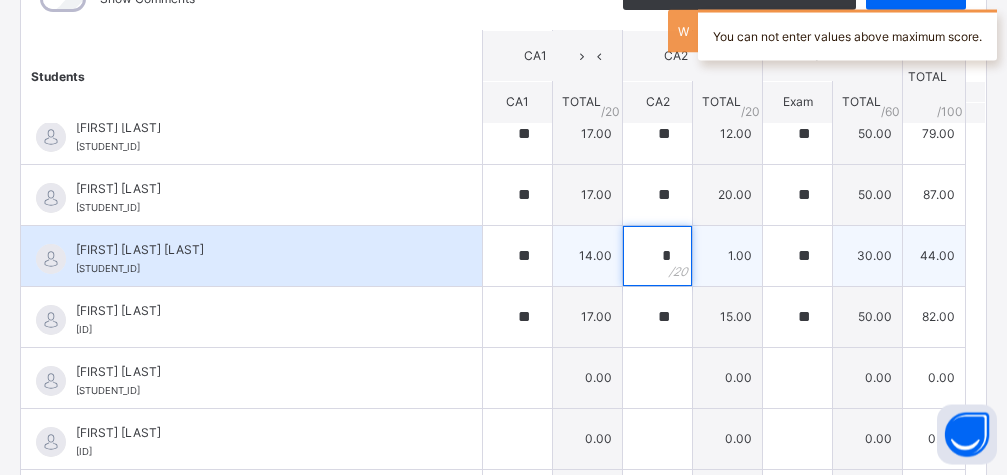 type on "**" 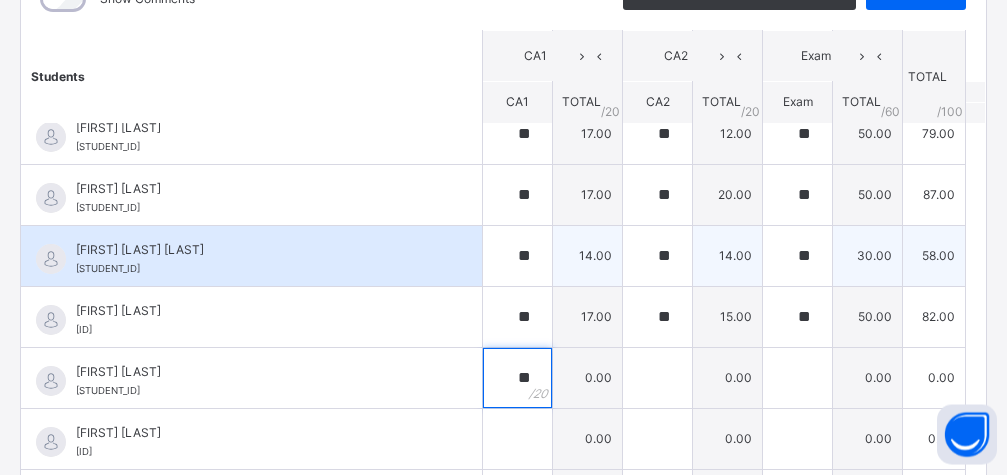 type on "**" 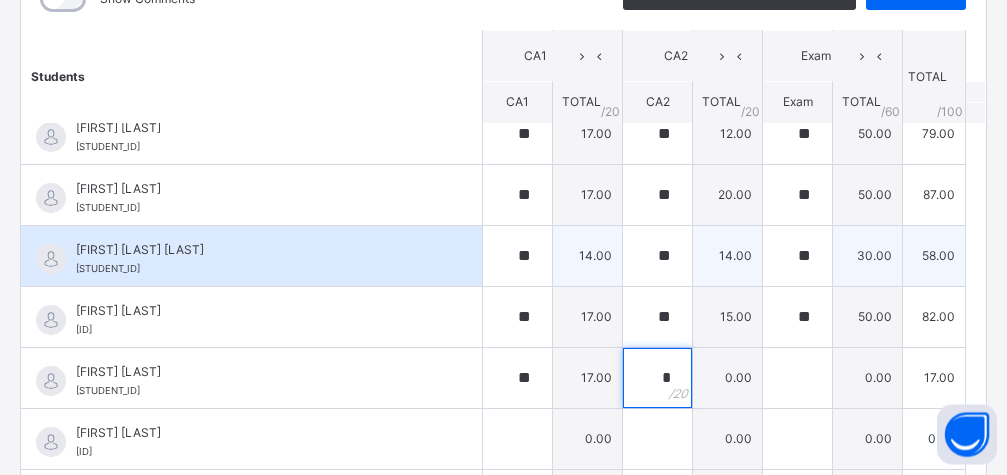 type on "**" 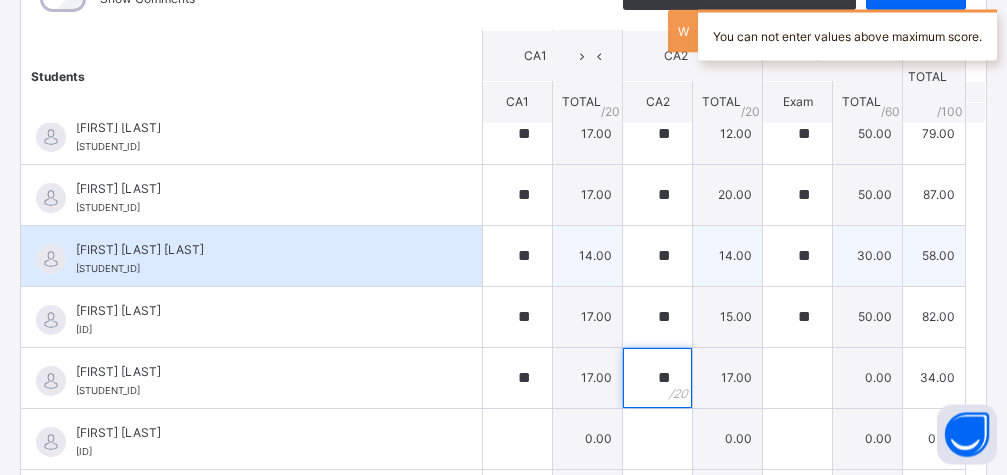 type on "**" 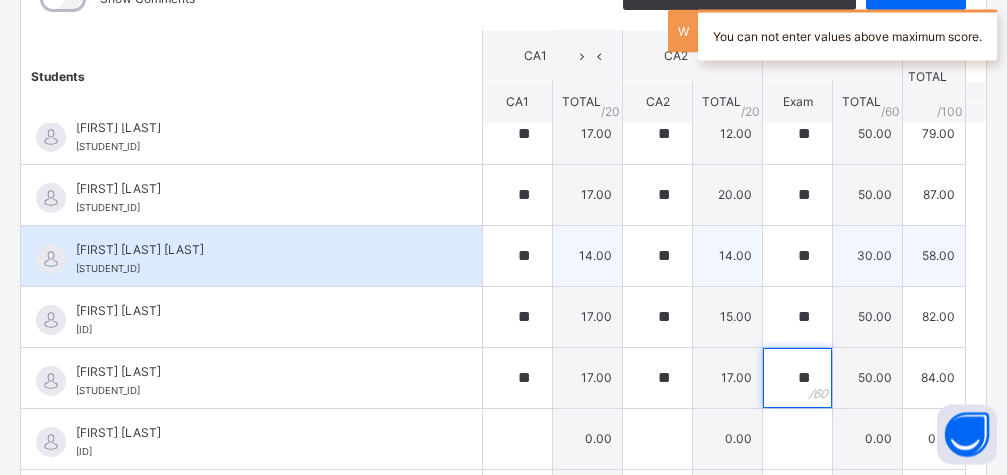 type on "**" 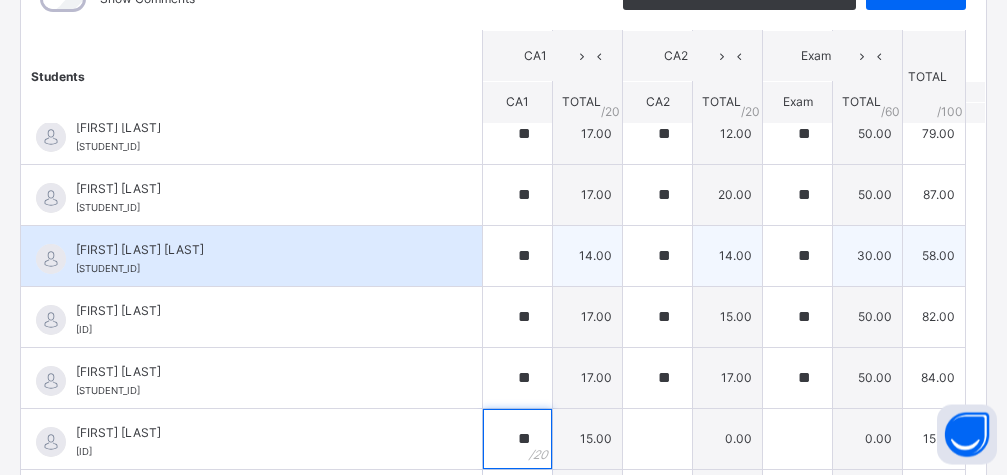 type on "**" 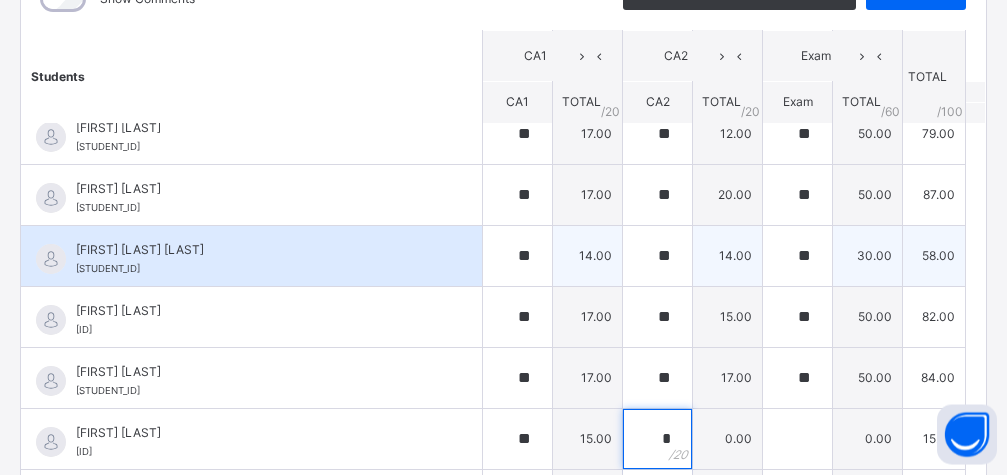 type on "**" 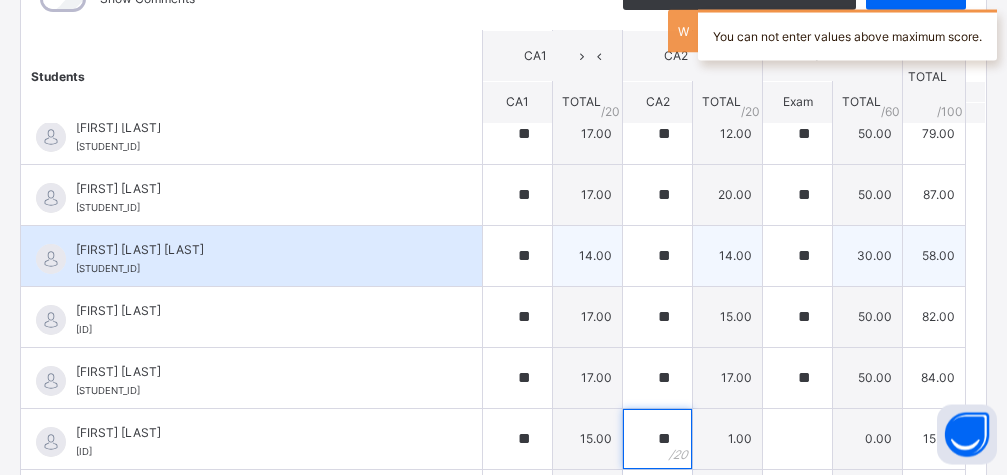 type on "**" 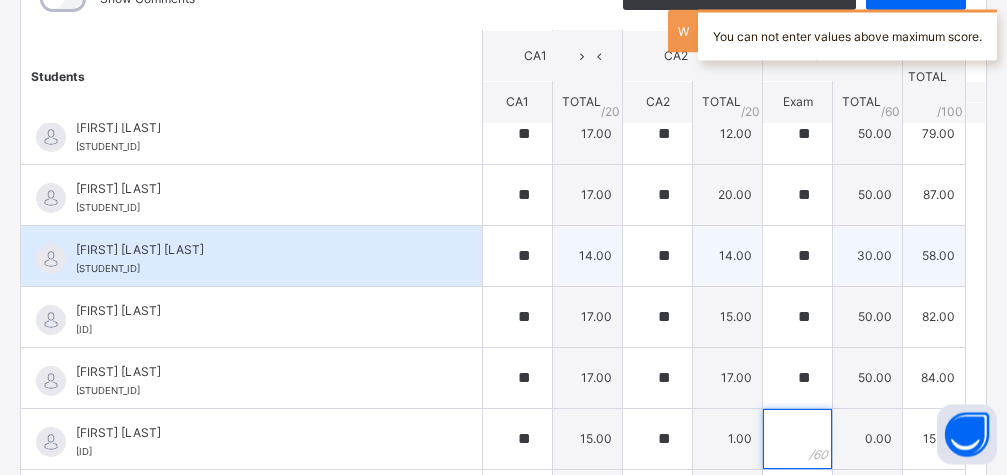 type on "*" 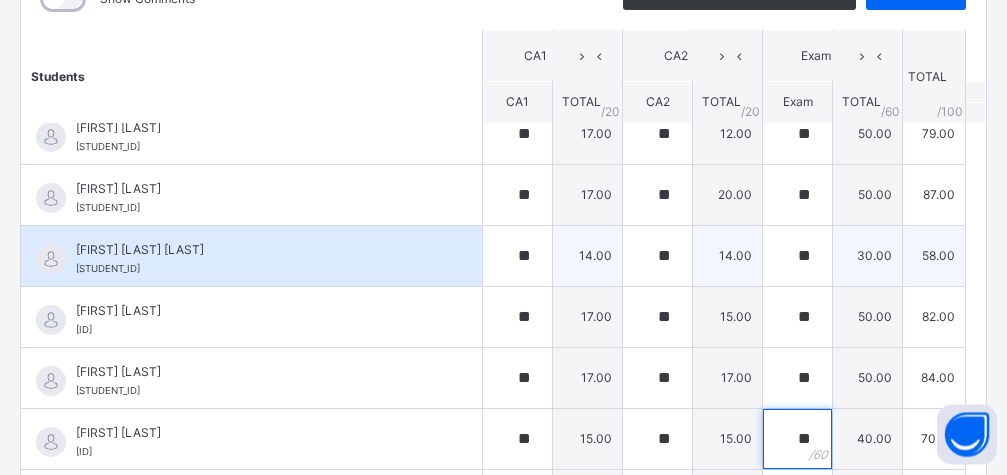 type on "**" 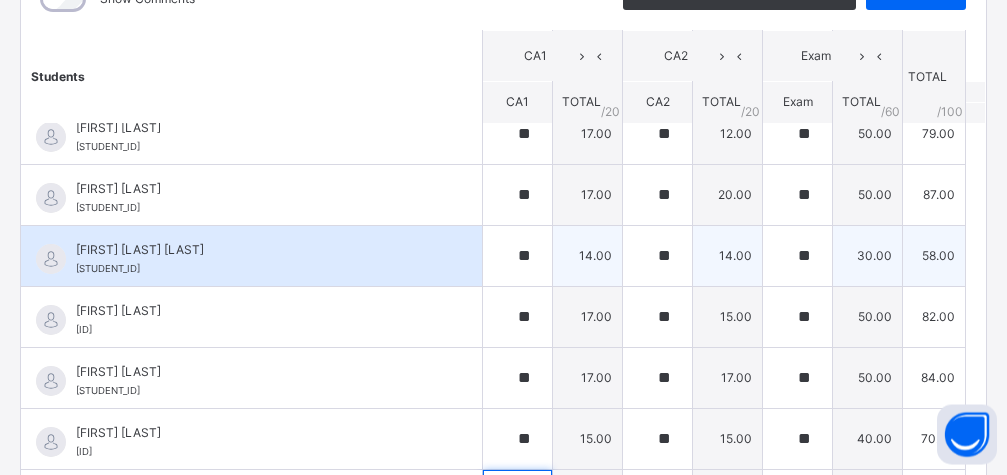 scroll, scrollTop: 346, scrollLeft: 0, axis: vertical 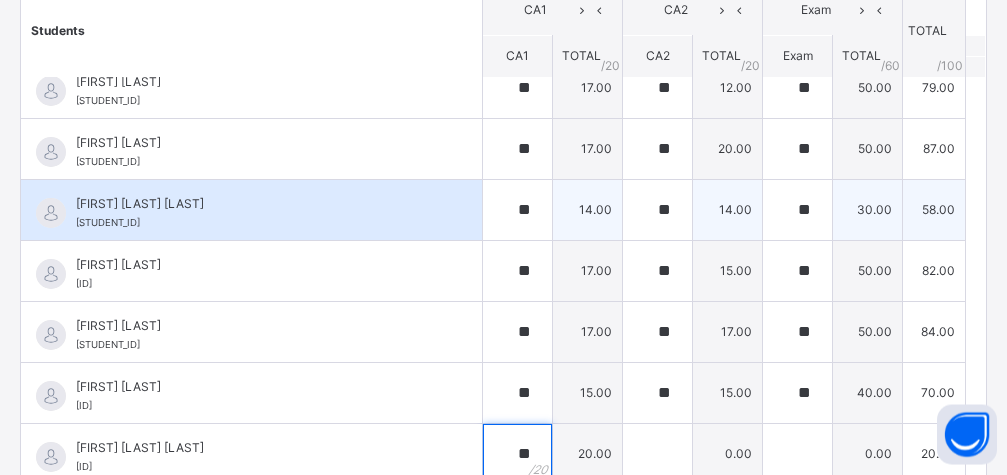 type on "**" 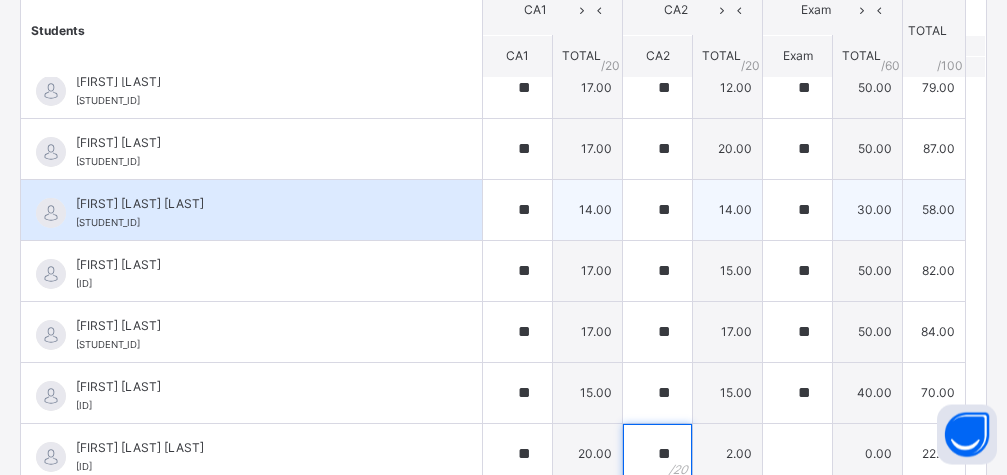 type on "**" 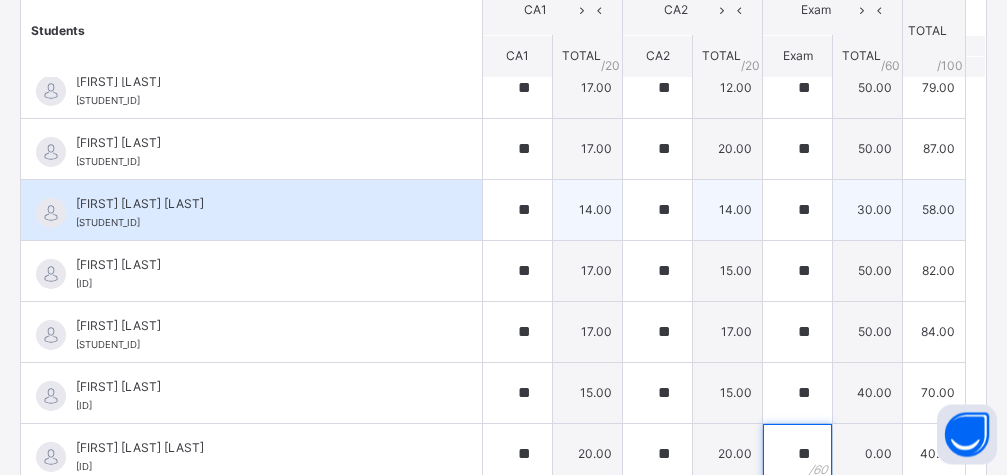 type on "**" 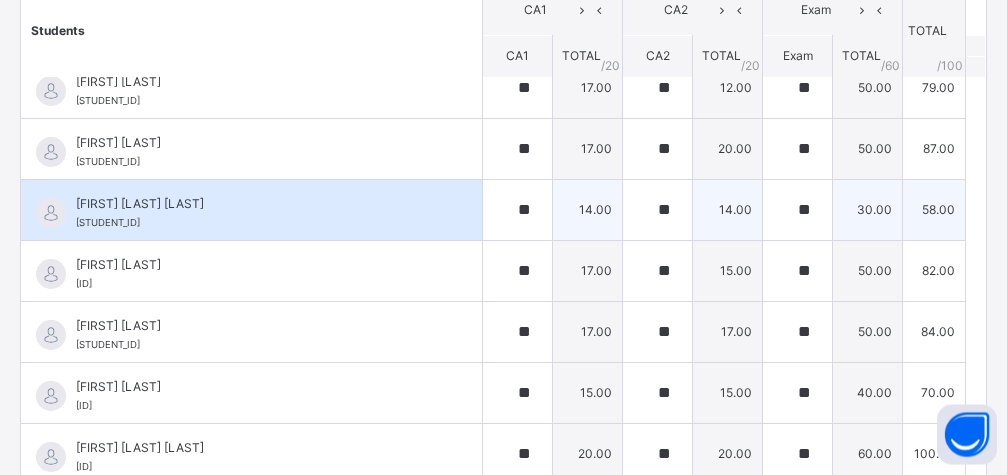 scroll, scrollTop: 1414, scrollLeft: 0, axis: vertical 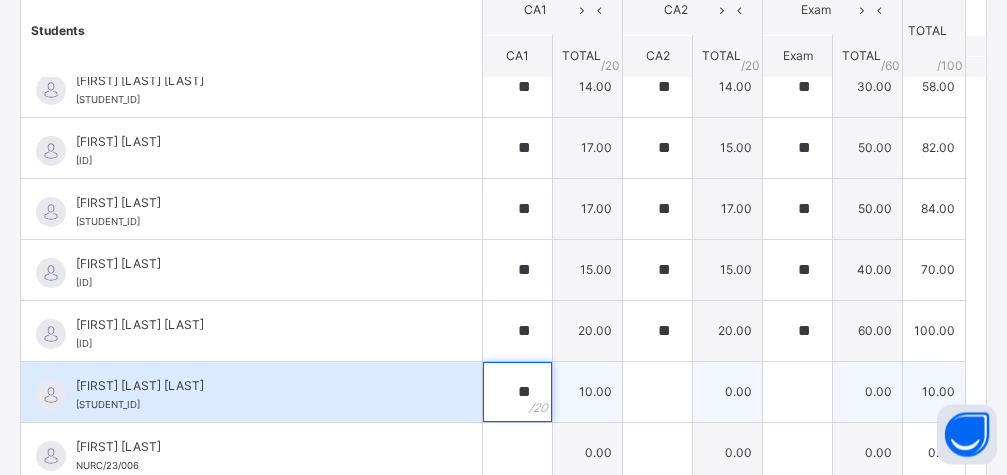 type on "**" 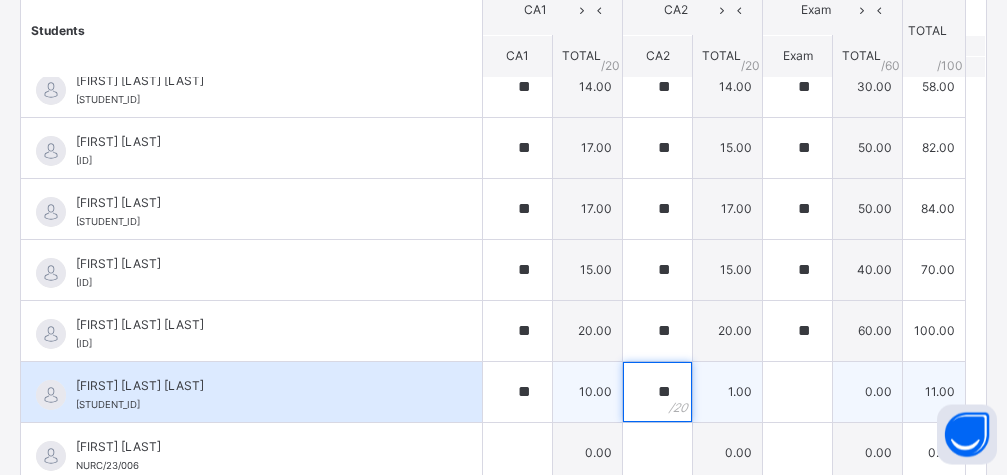 type on "**" 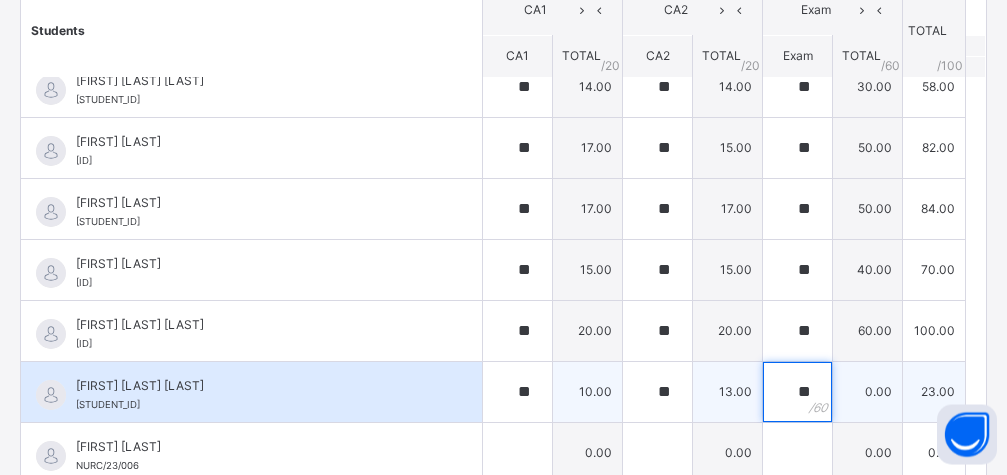 type on "**" 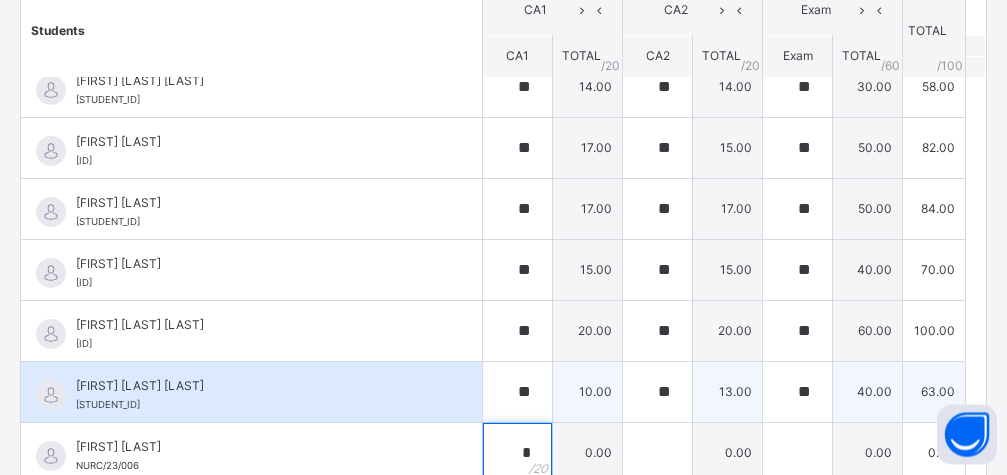 type on "*" 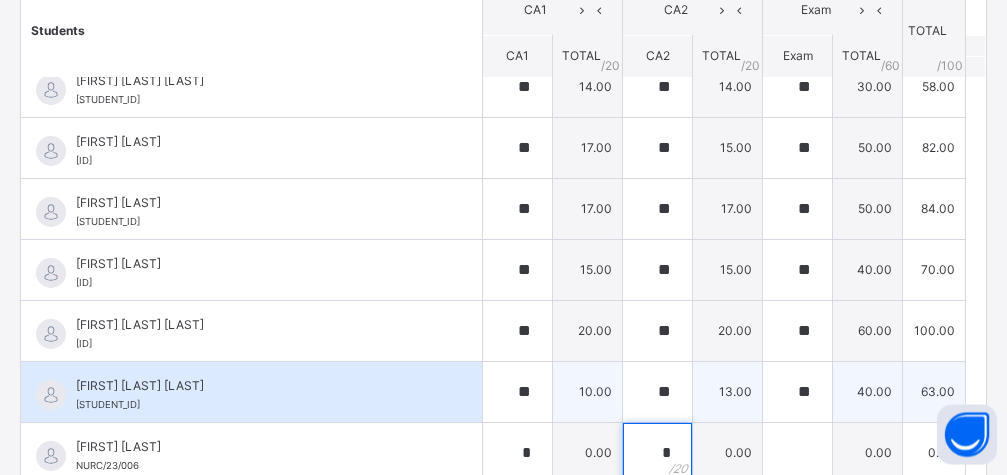 type on "*" 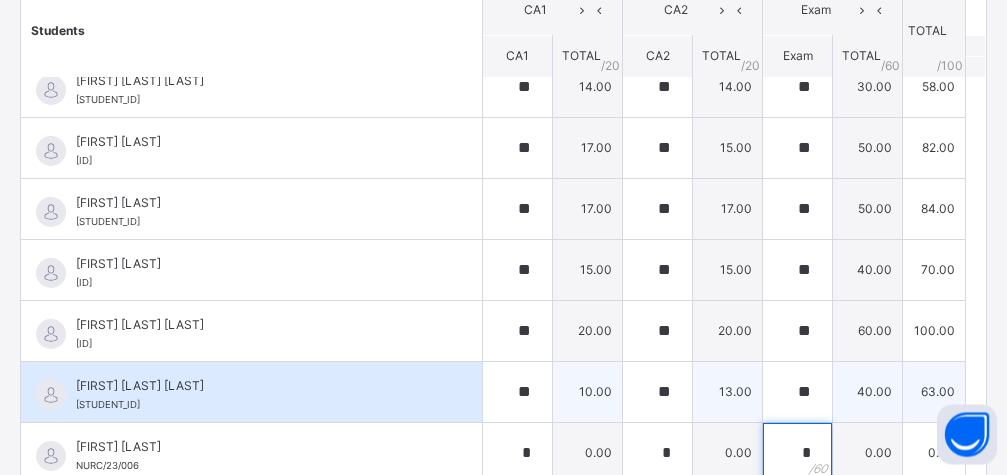 type on "*" 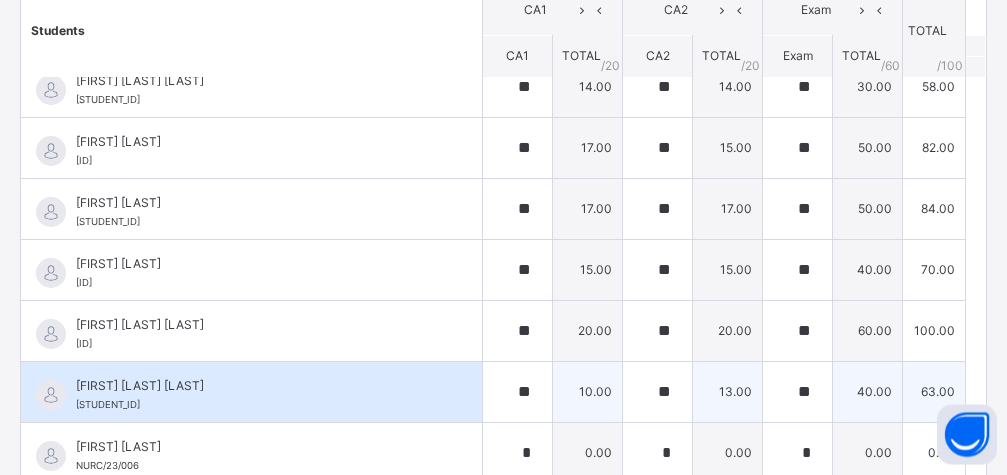scroll, scrollTop: 1858, scrollLeft: 0, axis: vertical 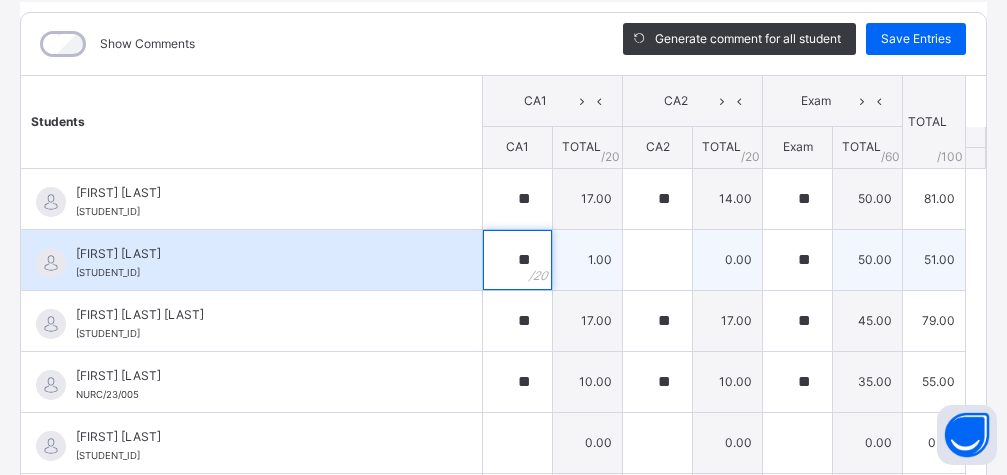 type on "**" 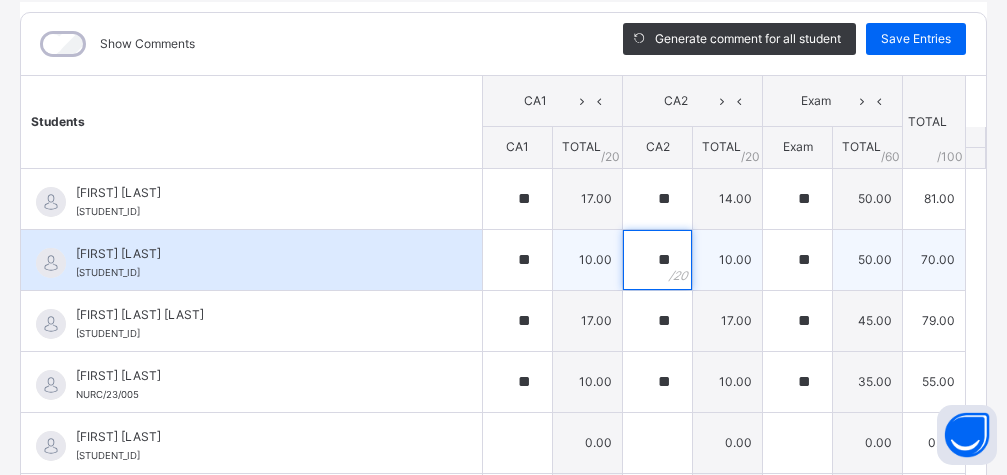 type on "**" 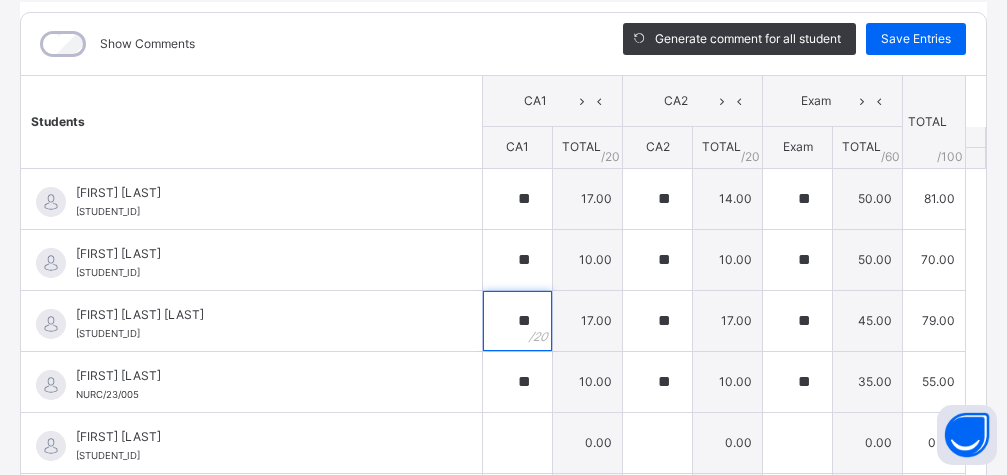 scroll, scrollTop: 122, scrollLeft: 0, axis: vertical 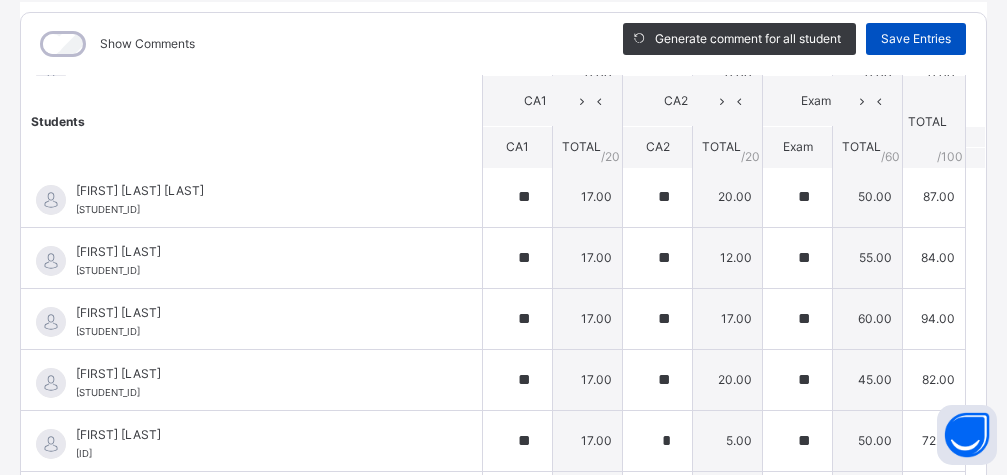 click on "Save Entries" at bounding box center (916, 39) 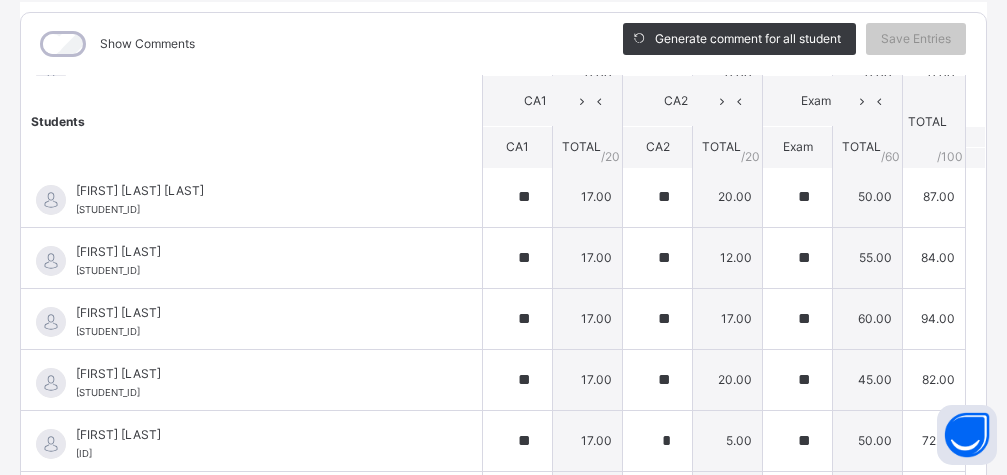 scroll, scrollTop: 470, scrollLeft: 0, axis: vertical 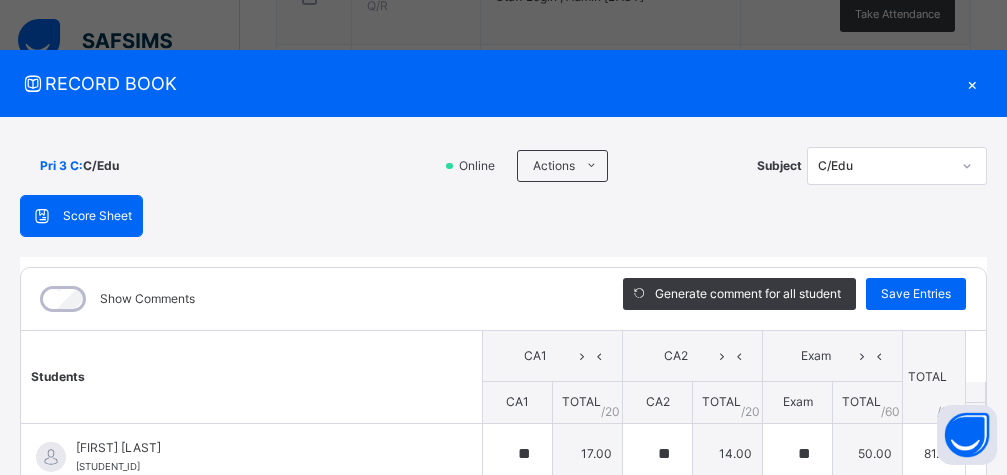 type on "**" 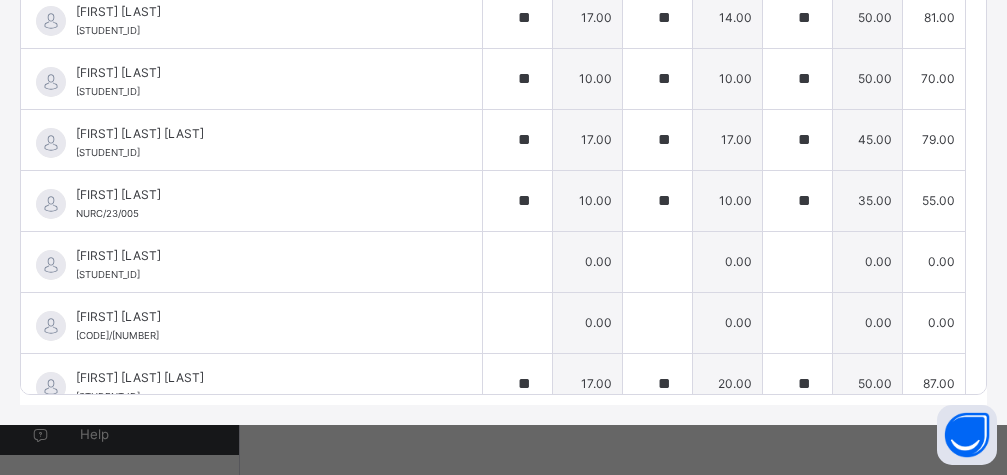 scroll, scrollTop: 377, scrollLeft: 0, axis: vertical 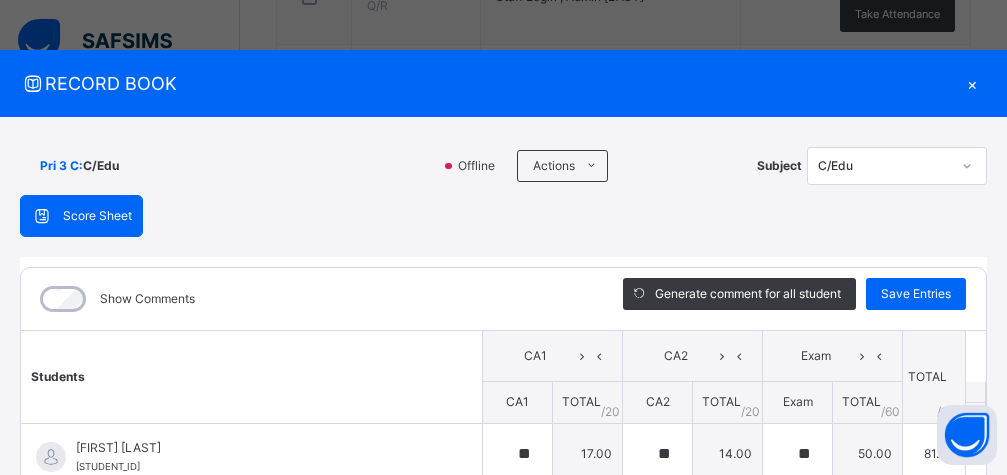 click on "×" at bounding box center (972, 83) 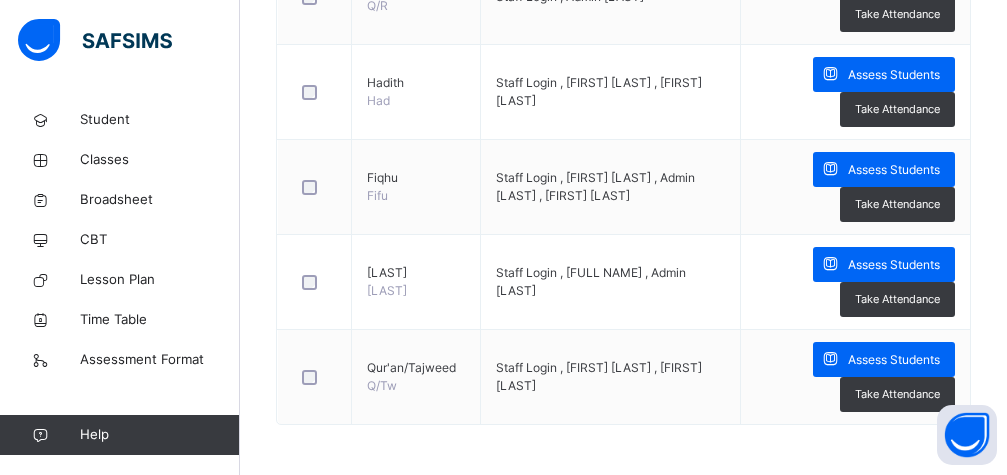 scroll, scrollTop: 970, scrollLeft: 0, axis: vertical 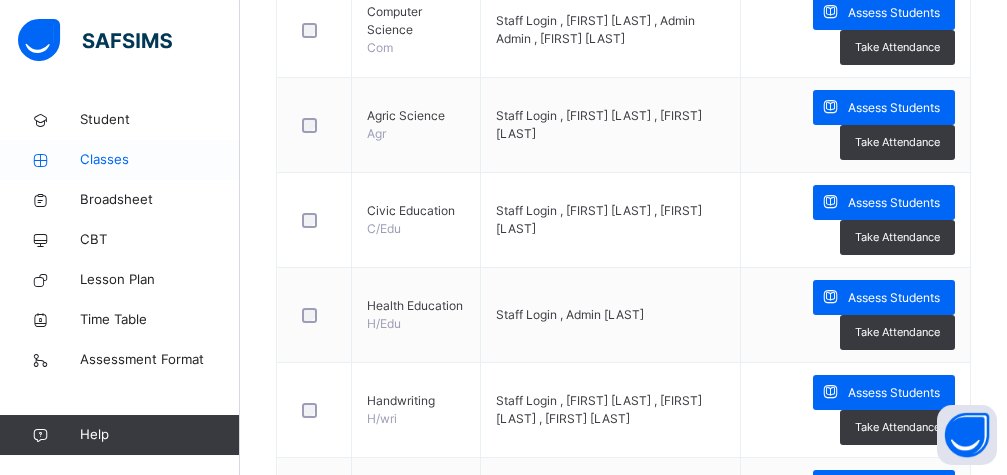 click on "Classes" at bounding box center (160, 160) 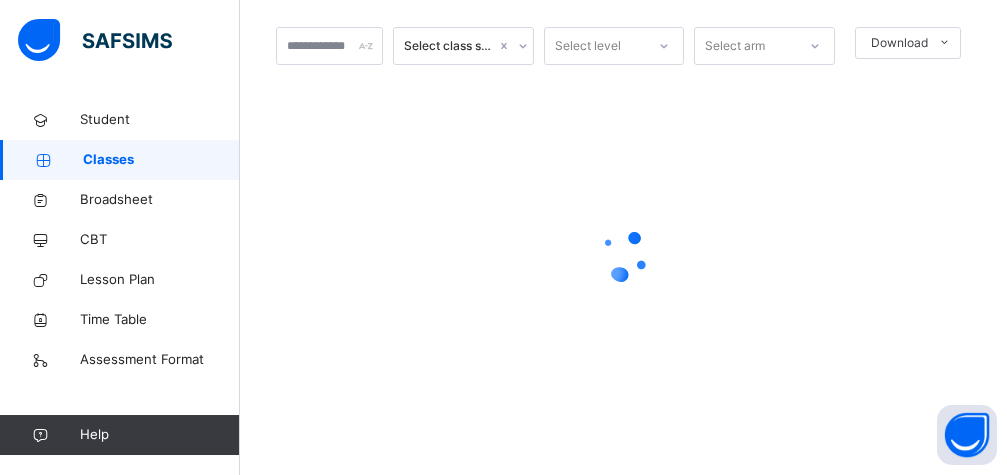 click on "Classes" at bounding box center [161, 160] 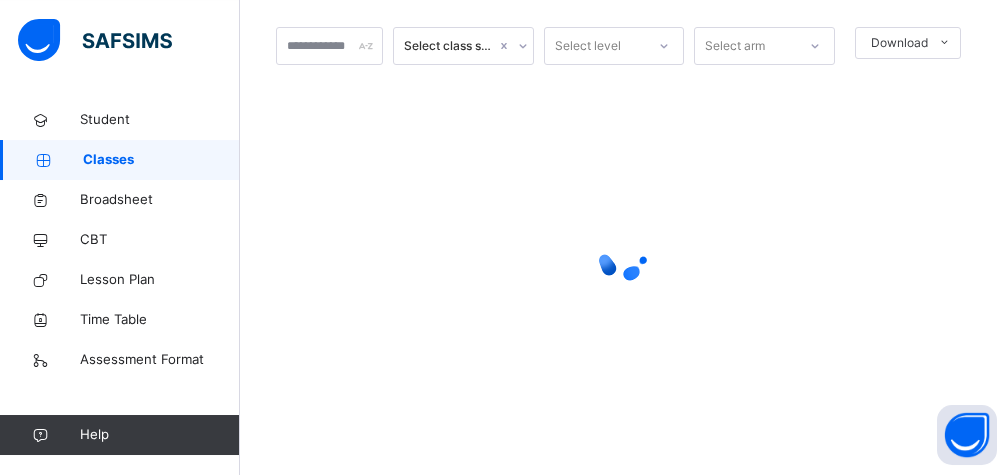 click on "Classes" at bounding box center (161, 160) 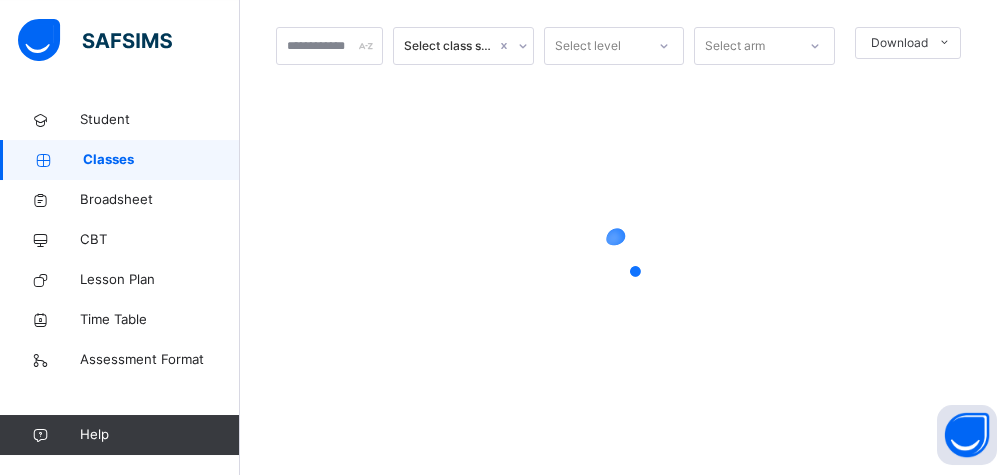 scroll, scrollTop: 103, scrollLeft: 0, axis: vertical 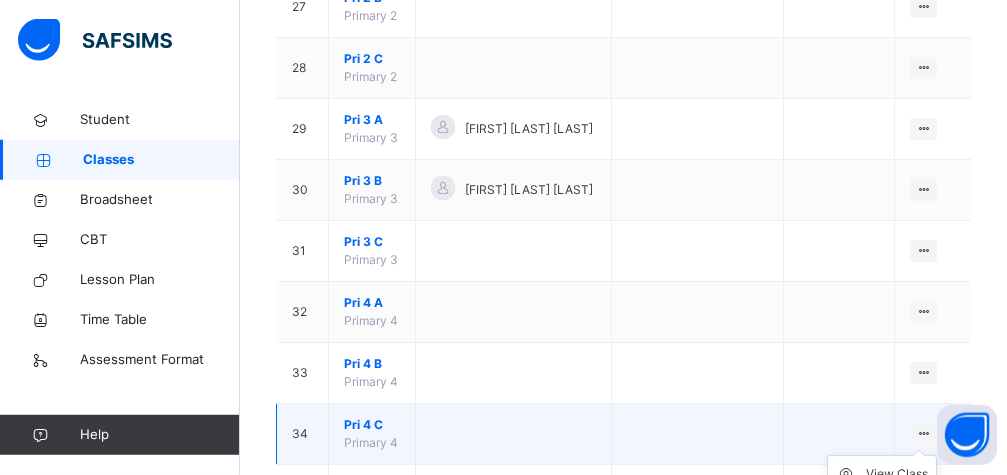 click at bounding box center [923, 433] 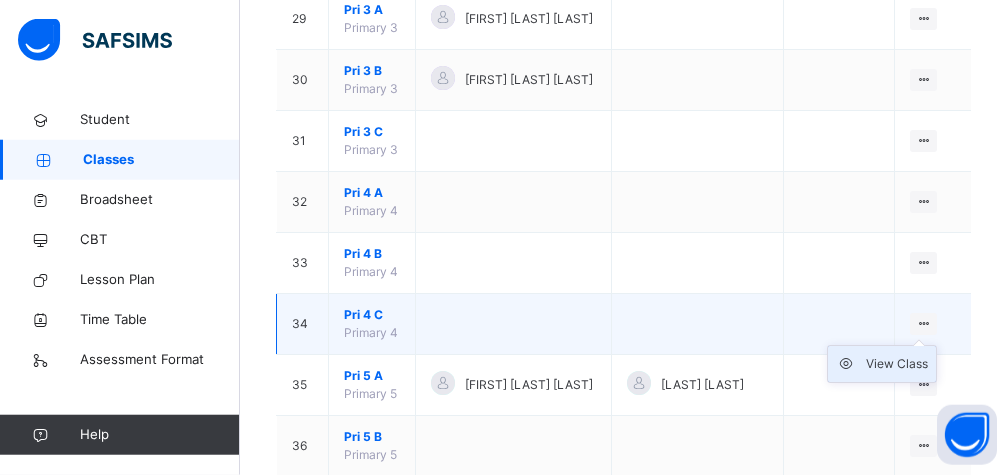 click on "View Class" at bounding box center [897, 364] 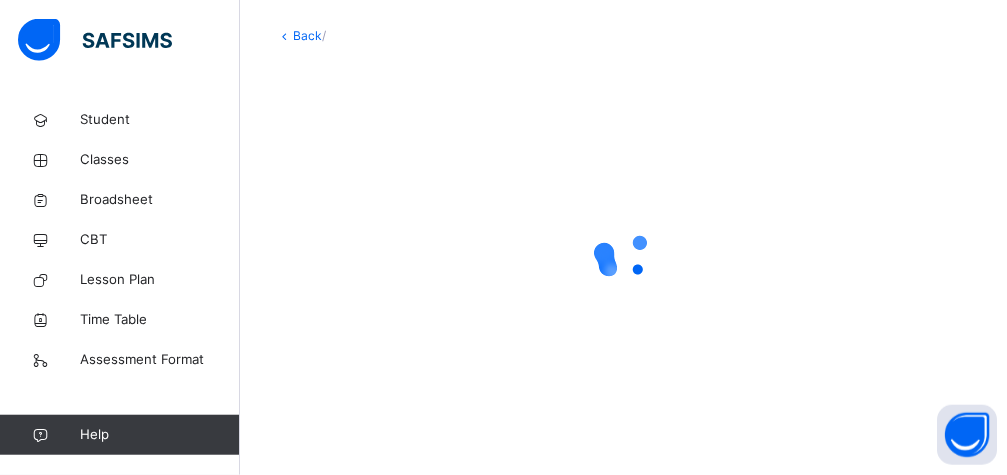 scroll, scrollTop: 103, scrollLeft: 0, axis: vertical 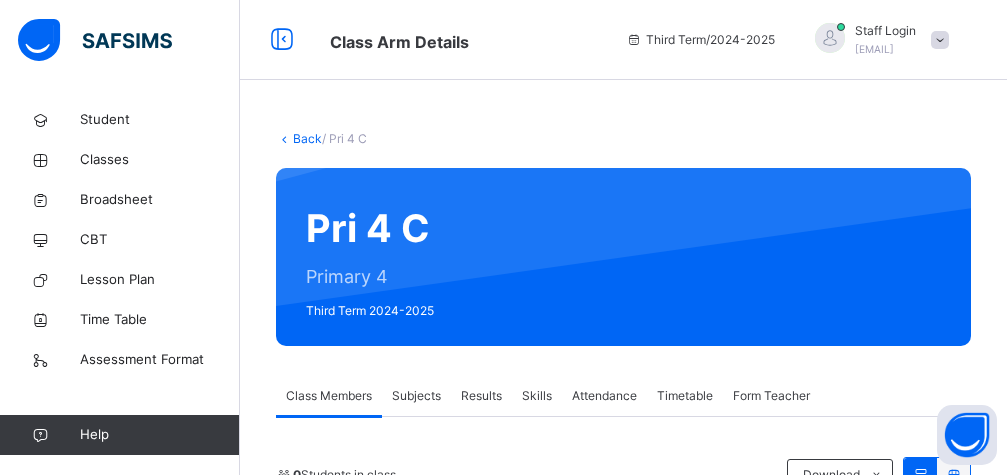 click on "Subjects" at bounding box center [416, 396] 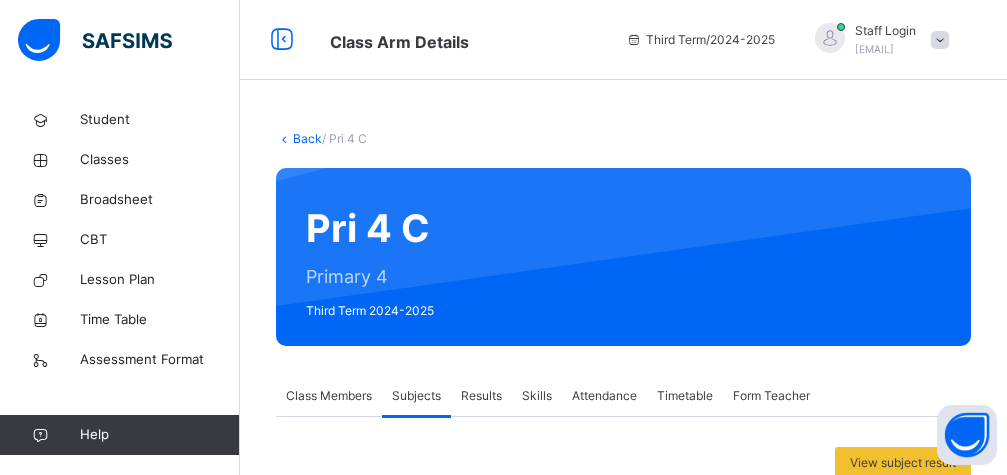click on "Assess Students" at bounding box center [894, 1173] 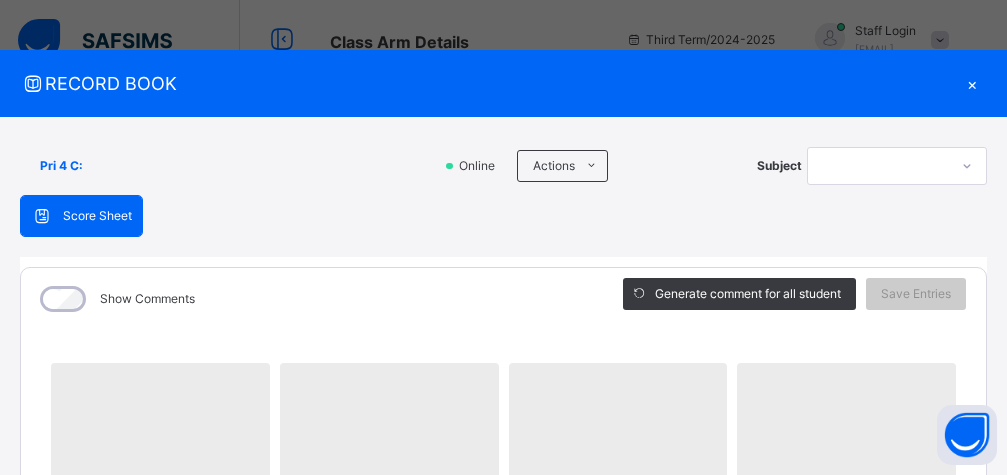 click on "‌" at bounding box center (846, 423) 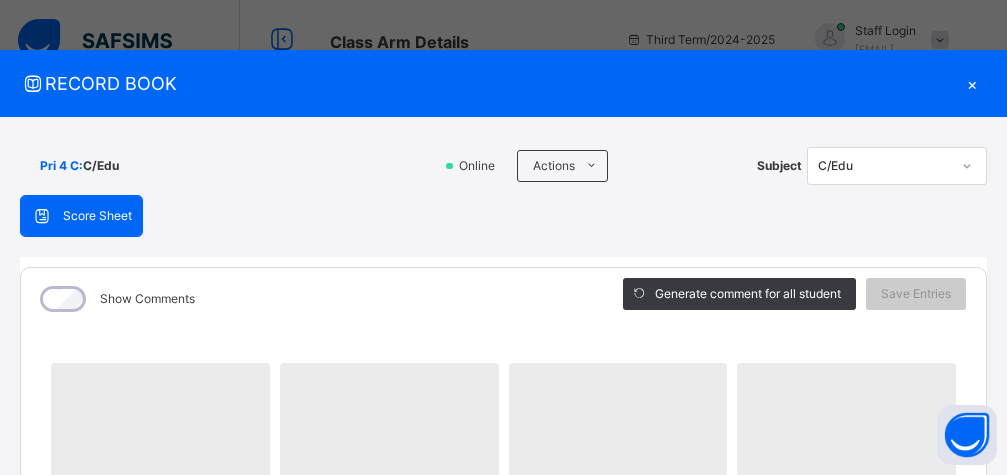 scroll, scrollTop: 735, scrollLeft: 0, axis: vertical 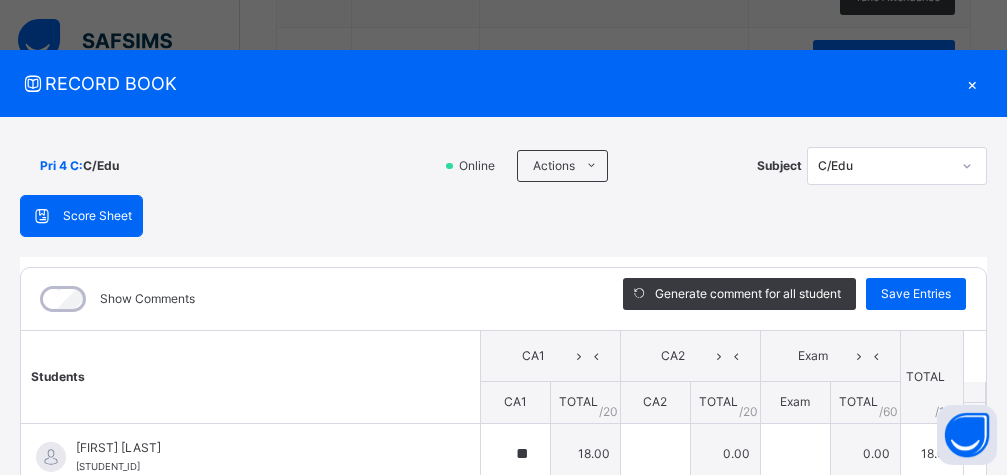 type on "**" 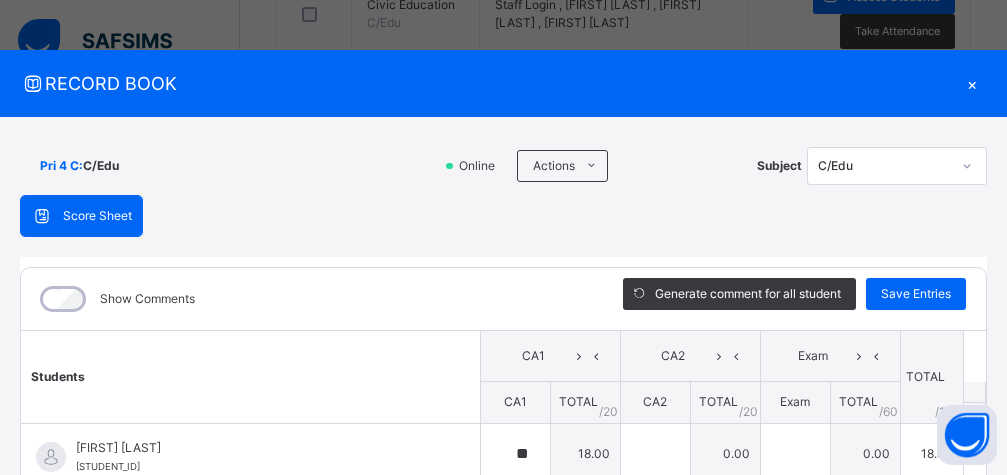 scroll, scrollTop: 24, scrollLeft: 0, axis: vertical 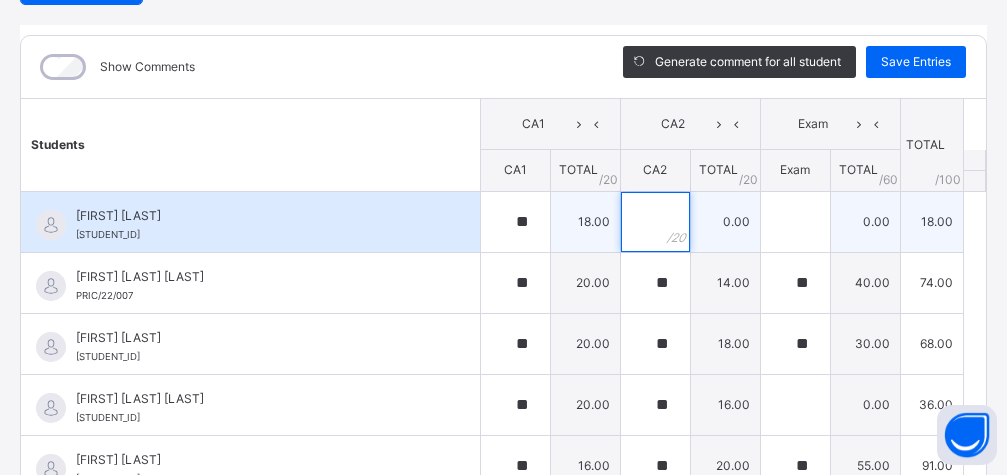 click at bounding box center [655, 222] 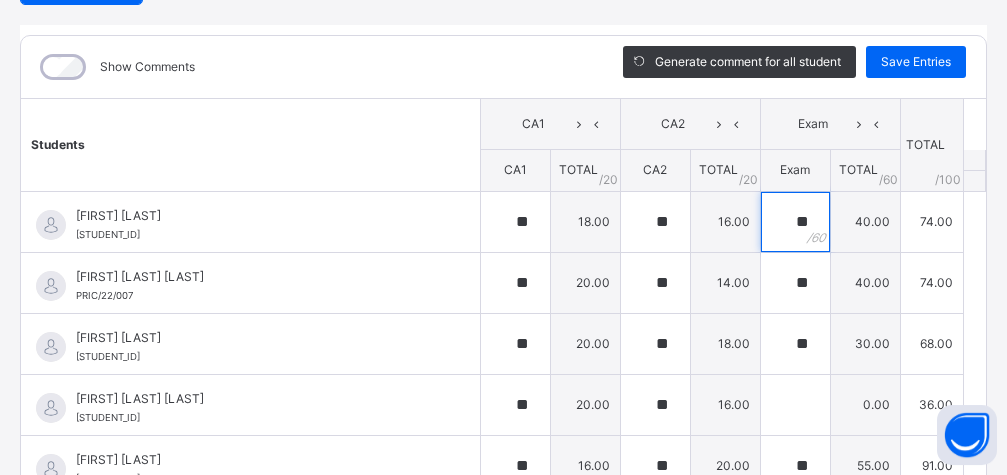 scroll, scrollTop: 151, scrollLeft: 0, axis: vertical 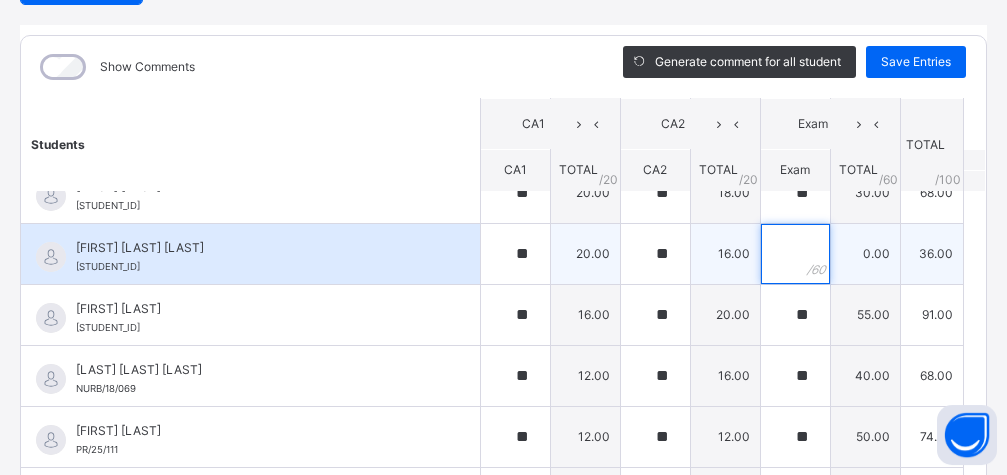 click at bounding box center (795, 254) 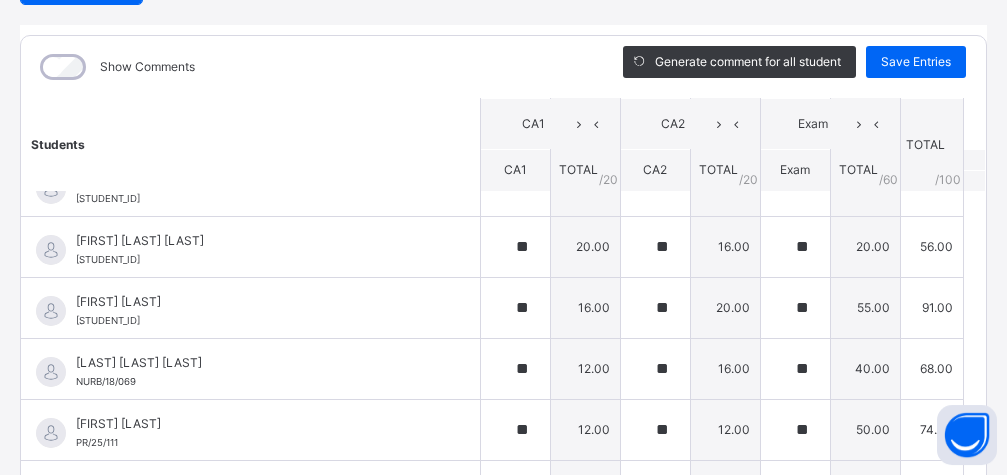 scroll, scrollTop: 488, scrollLeft: 0, axis: vertical 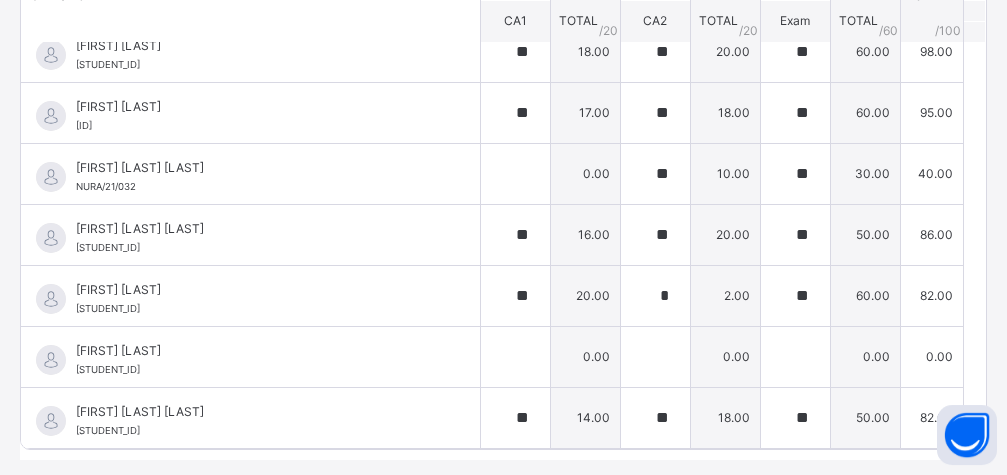 click on "RECORD BOOK ×" at bounding box center (503, -298) 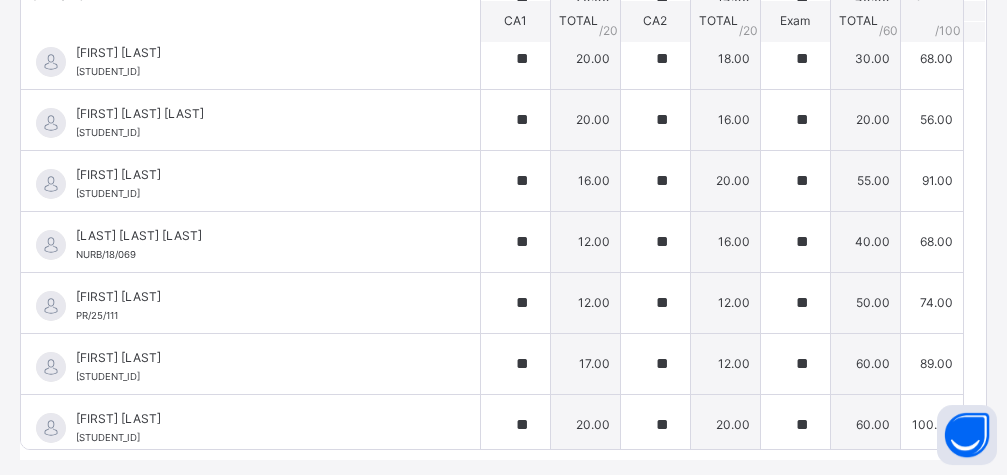 scroll, scrollTop: 34, scrollLeft: 0, axis: vertical 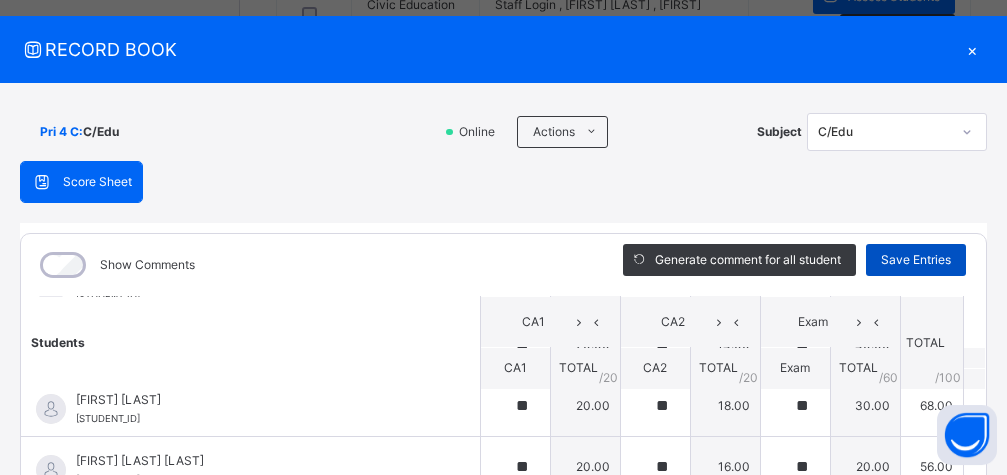 click on "Save Entries" at bounding box center (916, 260) 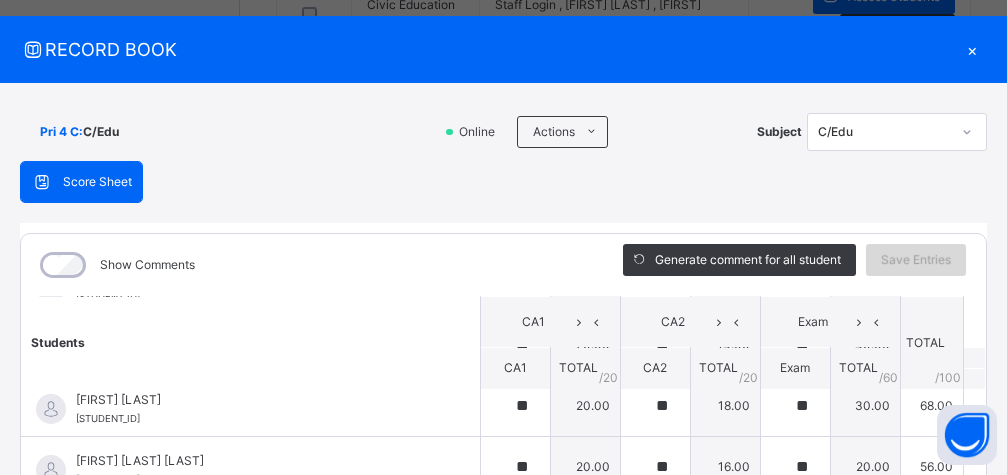 click on "Save Entries" at bounding box center (916, 260) 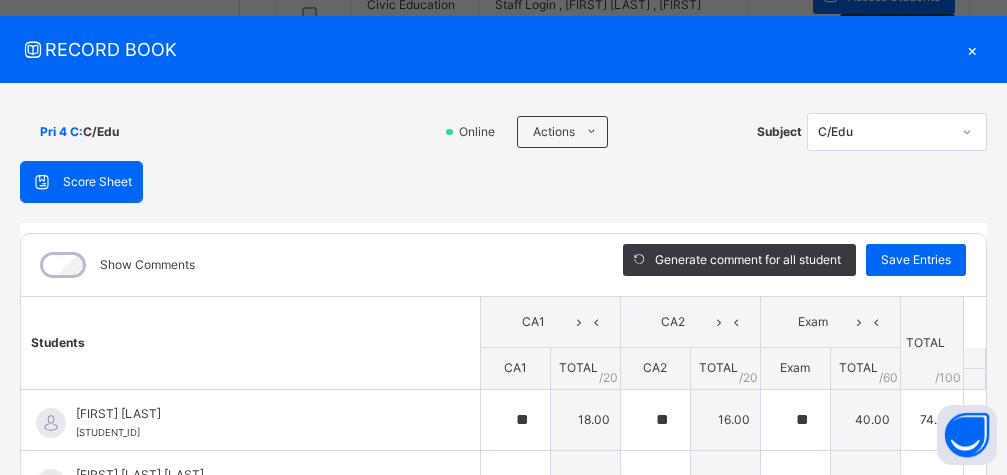 click on "×" at bounding box center (972, 49) 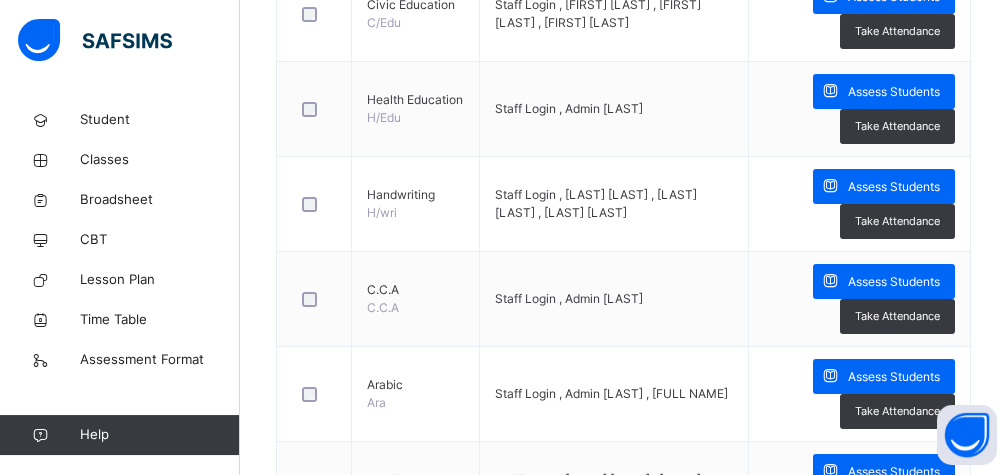 click on "Assess Students Take Attendance" at bounding box center [859, 14] 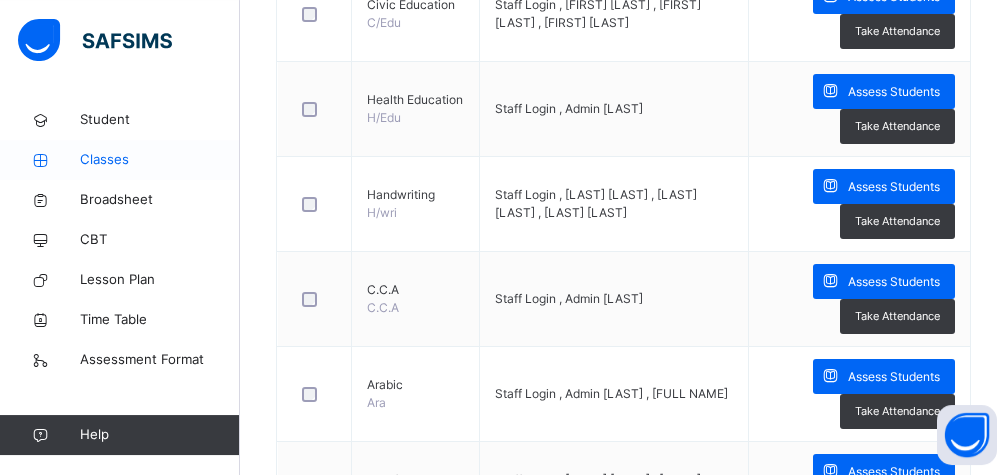click on "Classes" at bounding box center [120, 160] 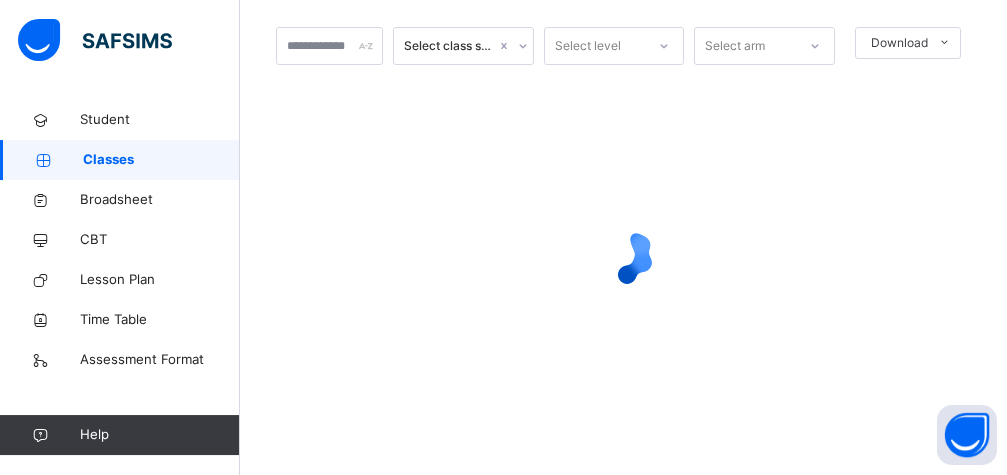 click on "Classes" at bounding box center [161, 160] 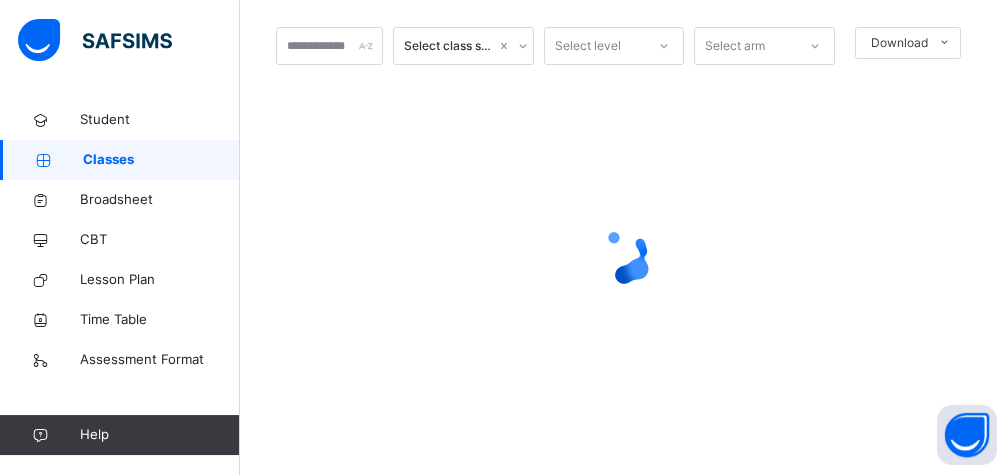 scroll, scrollTop: 103, scrollLeft: 0, axis: vertical 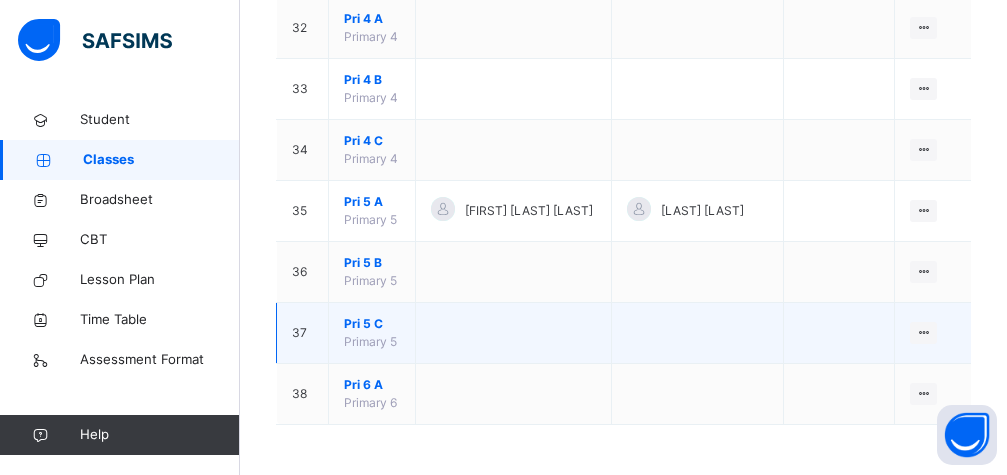 click on "Pri 5   C" at bounding box center (372, 324) 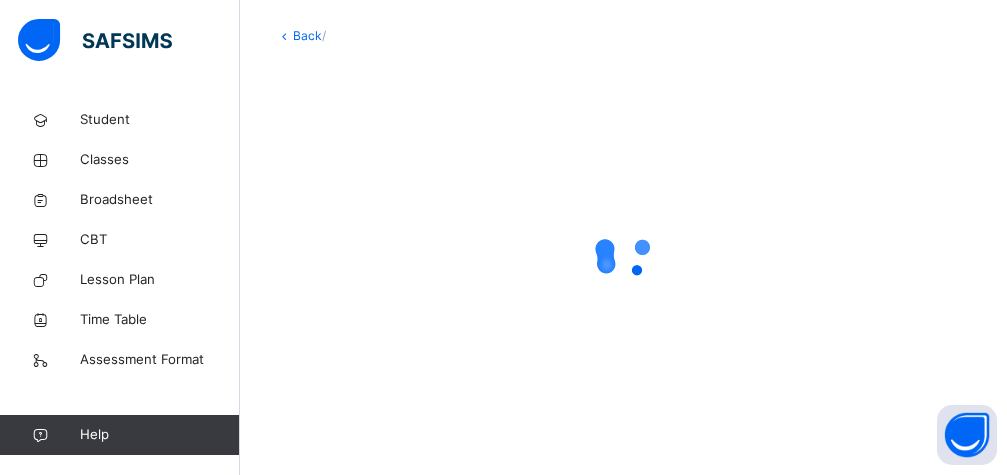 click at bounding box center [623, 255] 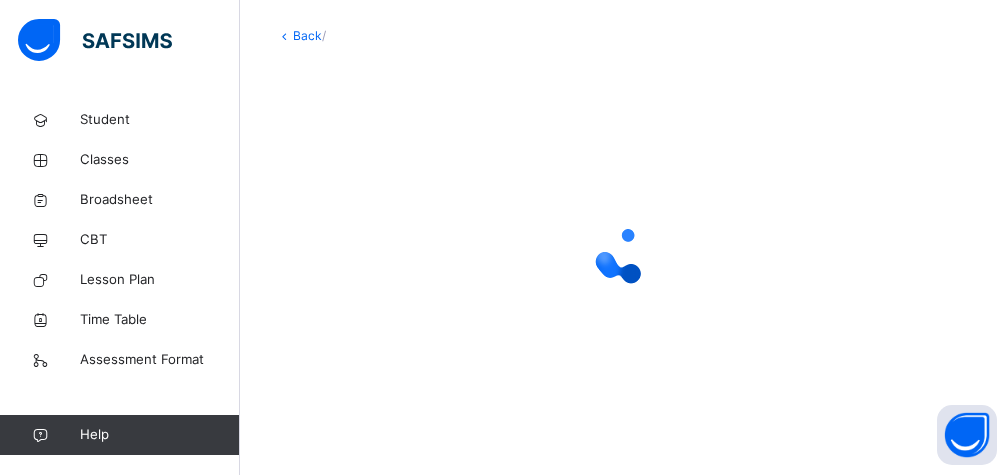 scroll, scrollTop: 103, scrollLeft: 0, axis: vertical 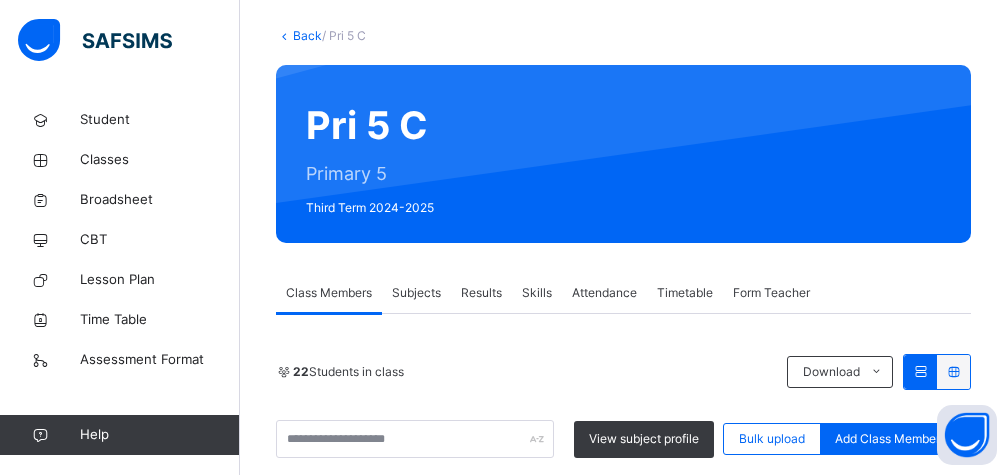 click on "[FIRST] [LAST] [STUDENT_ID]" at bounding box center [435, 718] 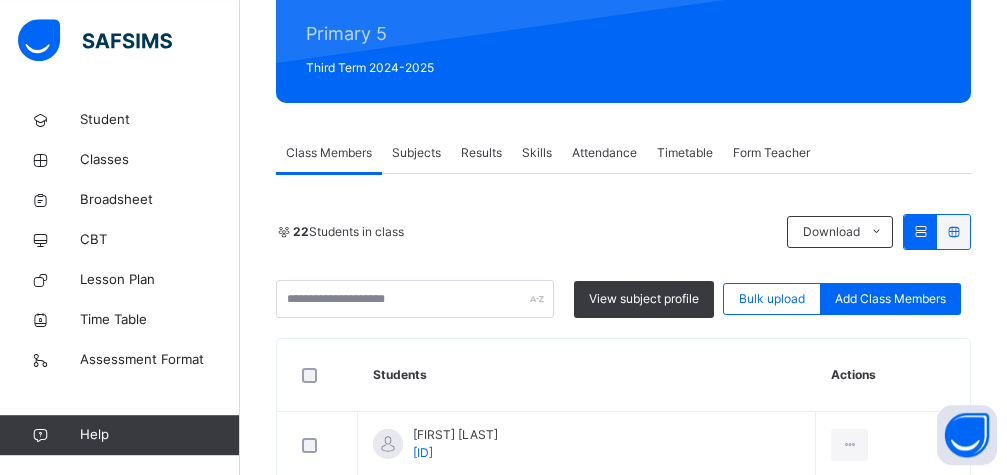 click on "Subjects" at bounding box center (416, 153) 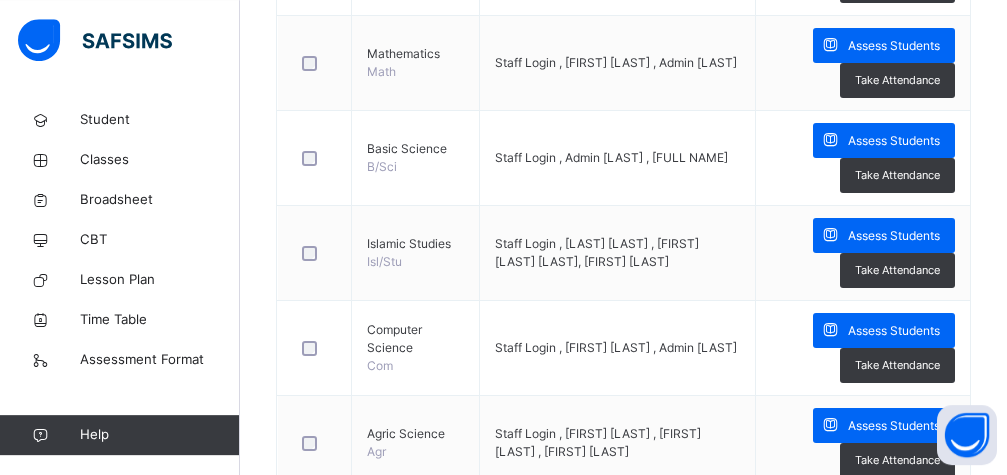 scroll, scrollTop: 952, scrollLeft: 0, axis: vertical 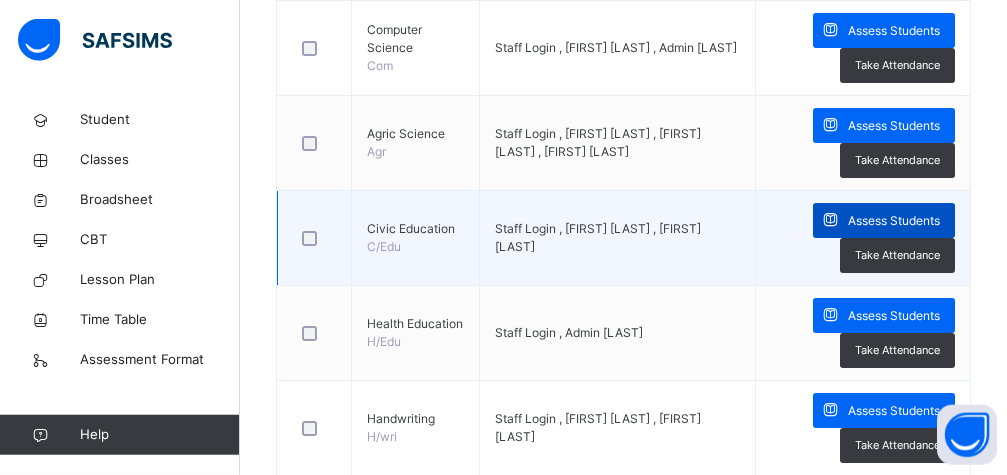 click on "Assess Students" at bounding box center (894, 221) 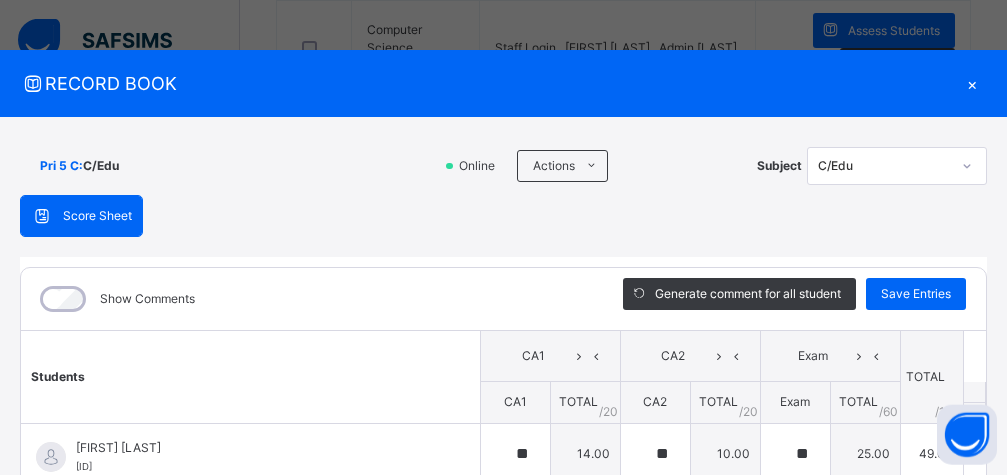 scroll, scrollTop: 0, scrollLeft: 0, axis: both 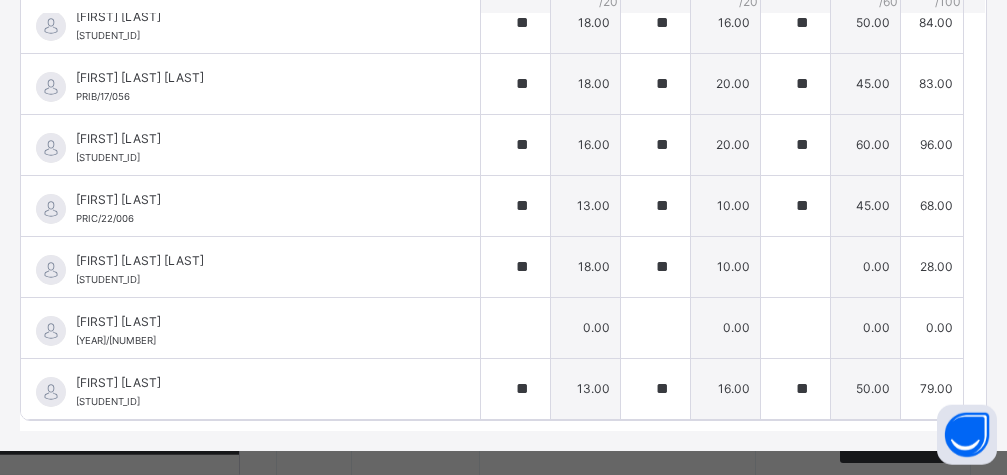 drag, startPoint x: 956, startPoint y: 336, endPoint x: 953, endPoint y: 213, distance: 123.03658 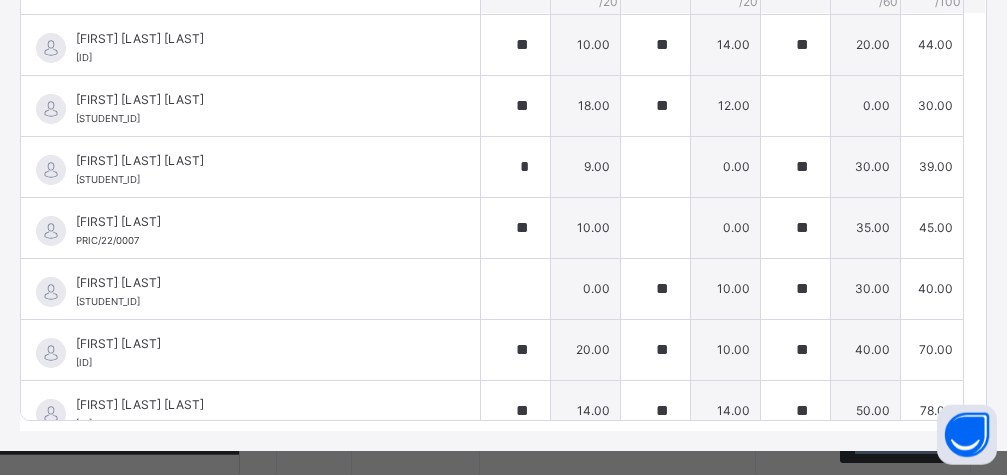 scroll, scrollTop: 115, scrollLeft: 0, axis: vertical 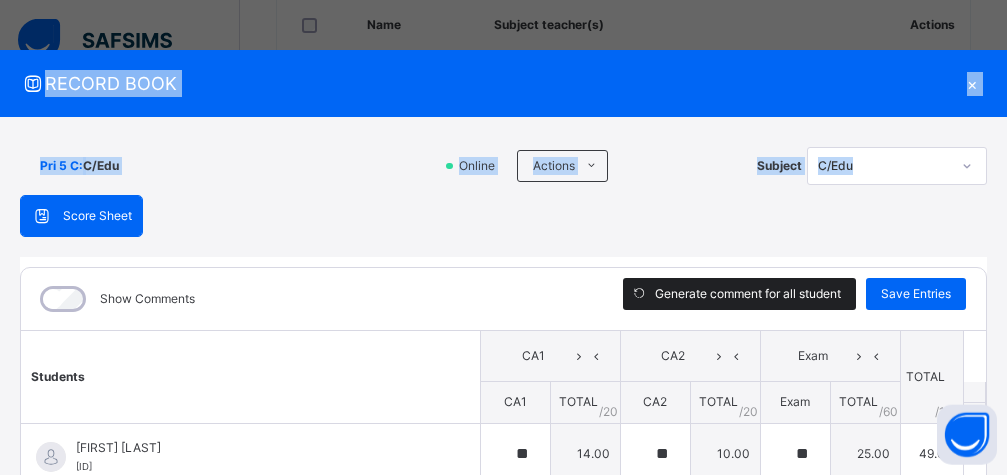 click on "Generate comment for all student" at bounding box center [748, 294] 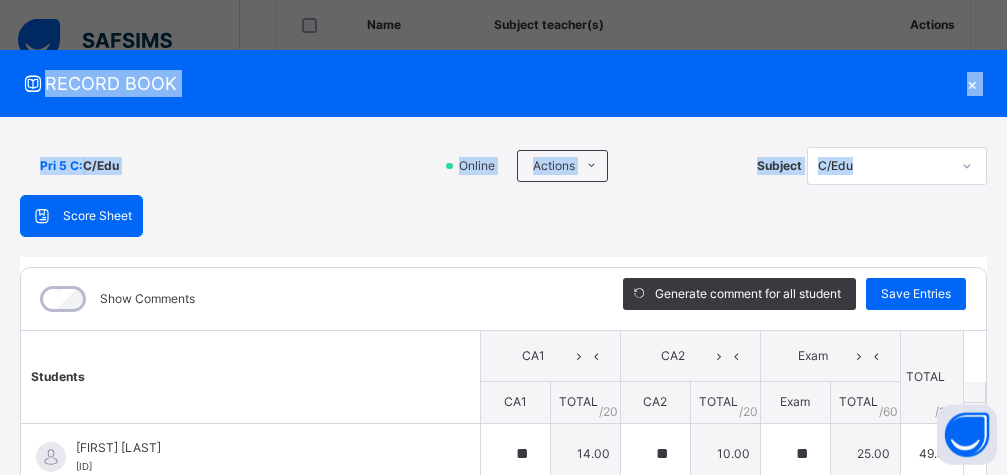 click on "Please wait while the Sims Bot generates comments for all your students" at bounding box center (0, 0) 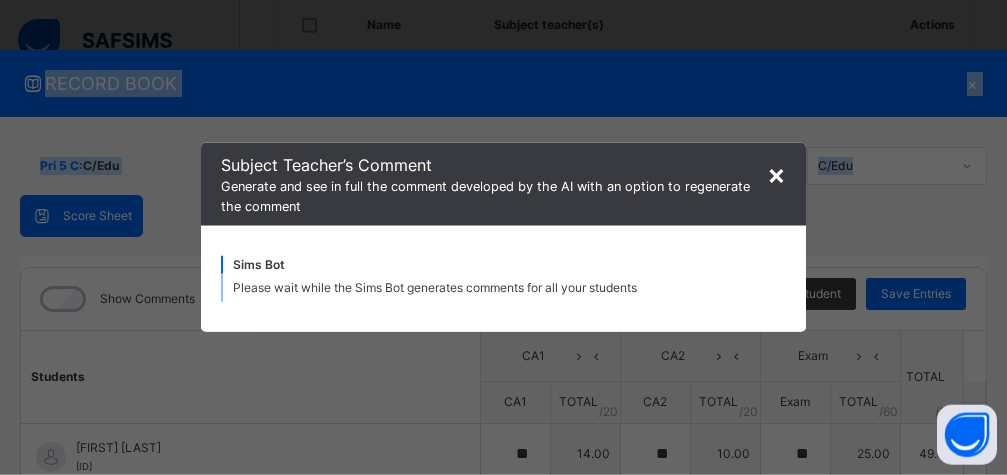 click on "Sims Bot Please wait while the Sims Bot generates comments for all your students" at bounding box center [503, 279] 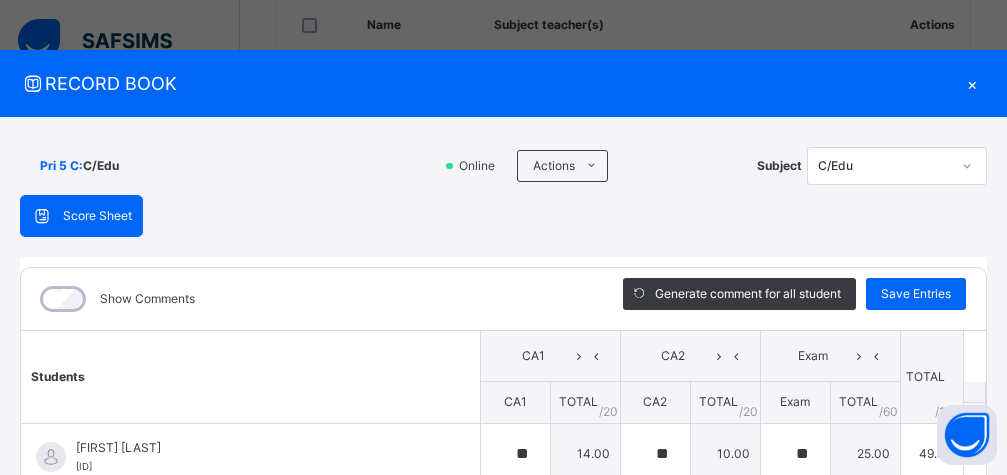 scroll, scrollTop: 48, scrollLeft: 0, axis: vertical 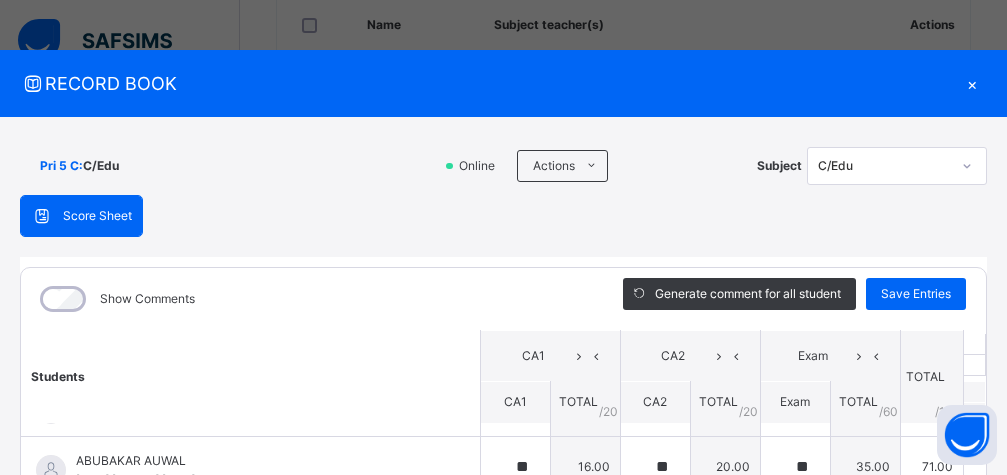 click on "×" at bounding box center [972, 83] 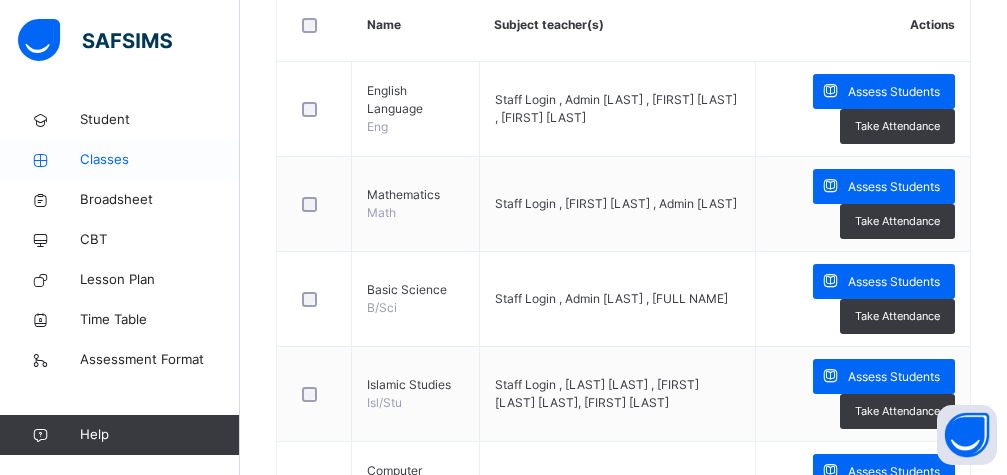 click on "Classes" at bounding box center [160, 160] 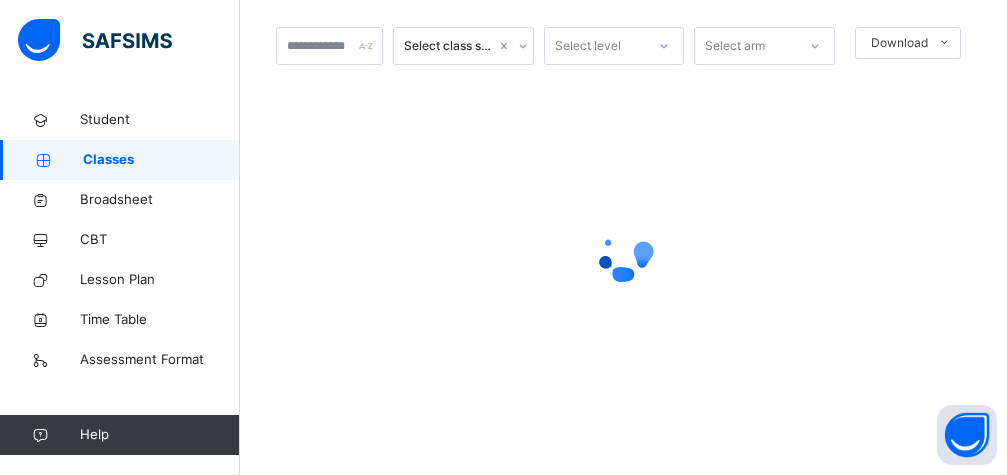scroll, scrollTop: 103, scrollLeft: 0, axis: vertical 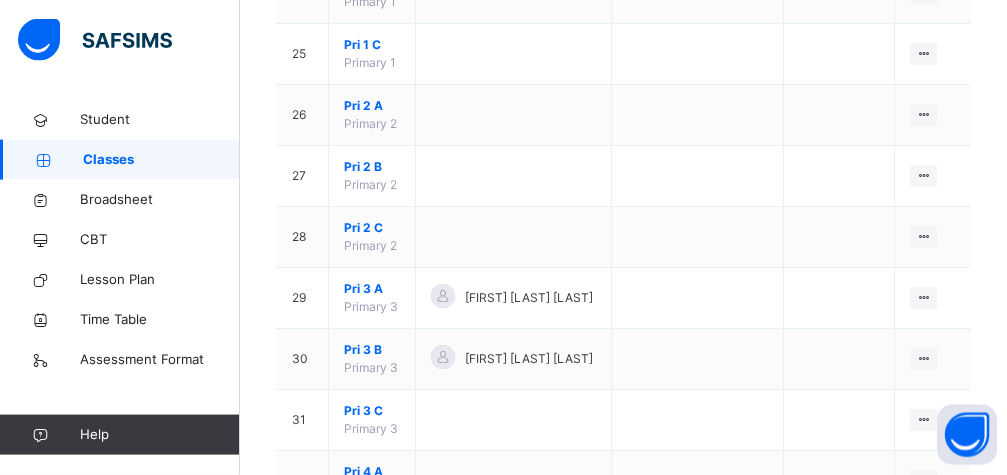 click on "View Class" at bounding box center [882, 765] 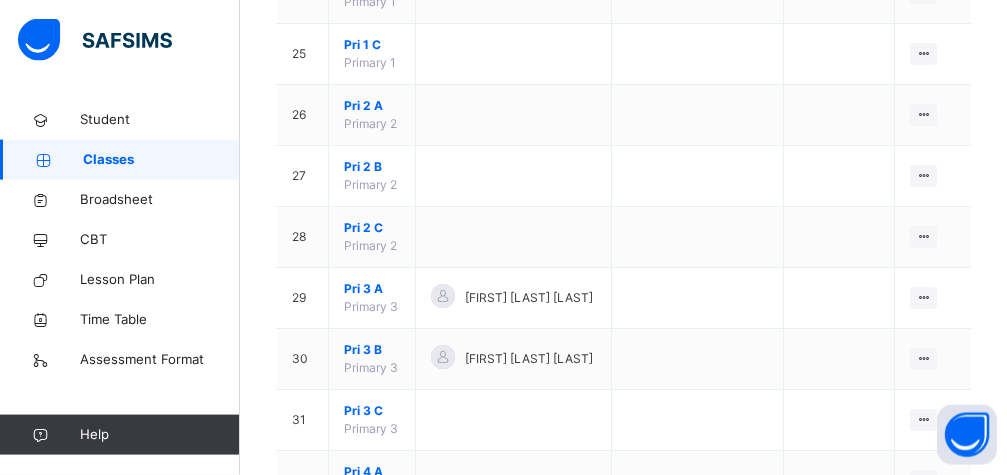 click on "View Class" at bounding box center [897, 765] 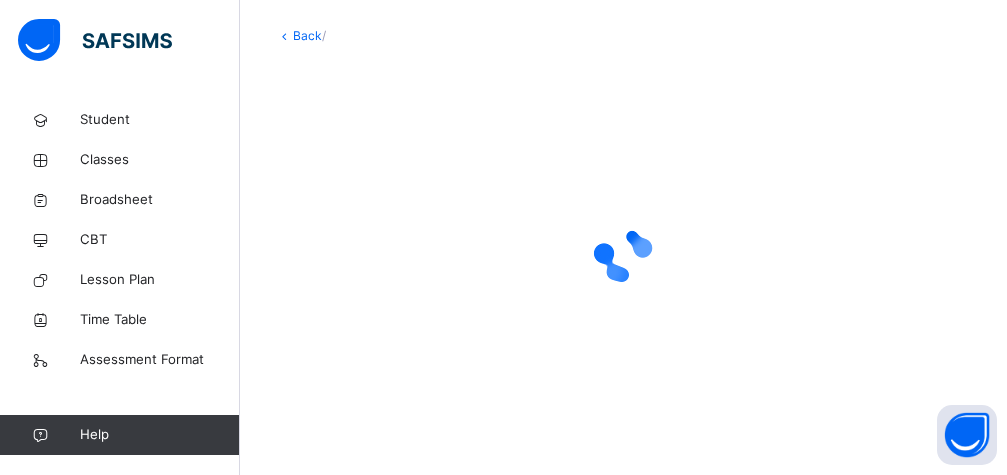 click at bounding box center [623, 255] 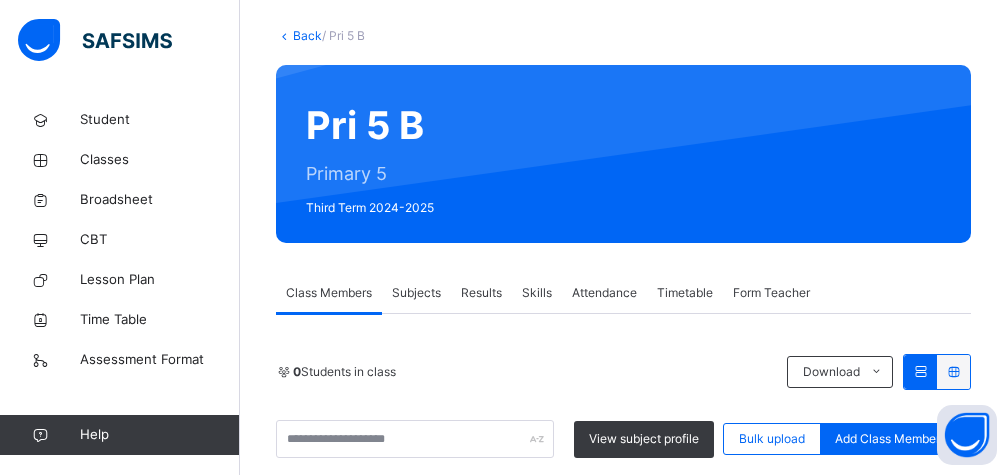 click on "[FULL NAME]/[NUMBER]/[CODE]" at bounding box center [587, 719] 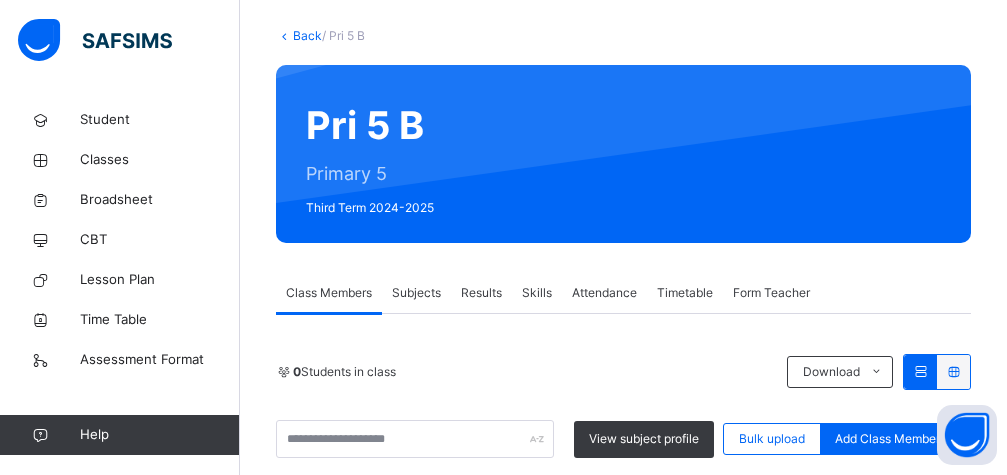 click on "Subjects" at bounding box center [416, 293] 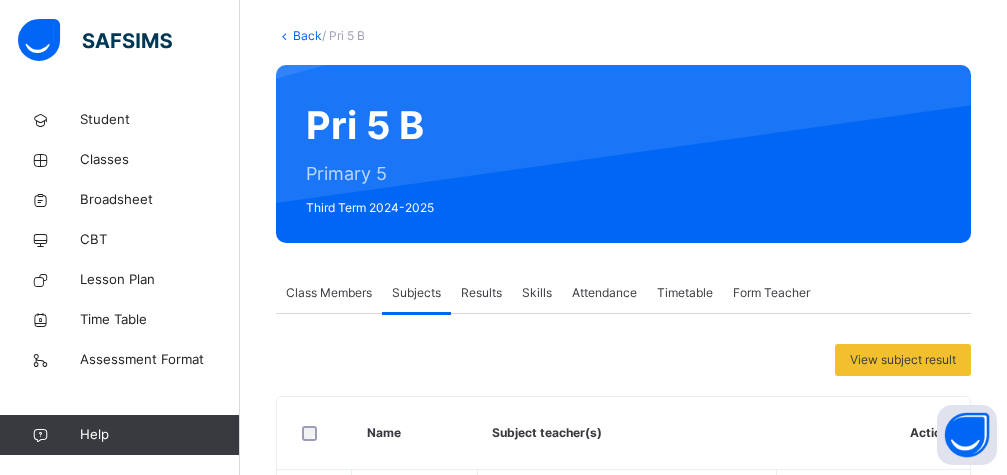 click on "Subjects" at bounding box center [416, 293] 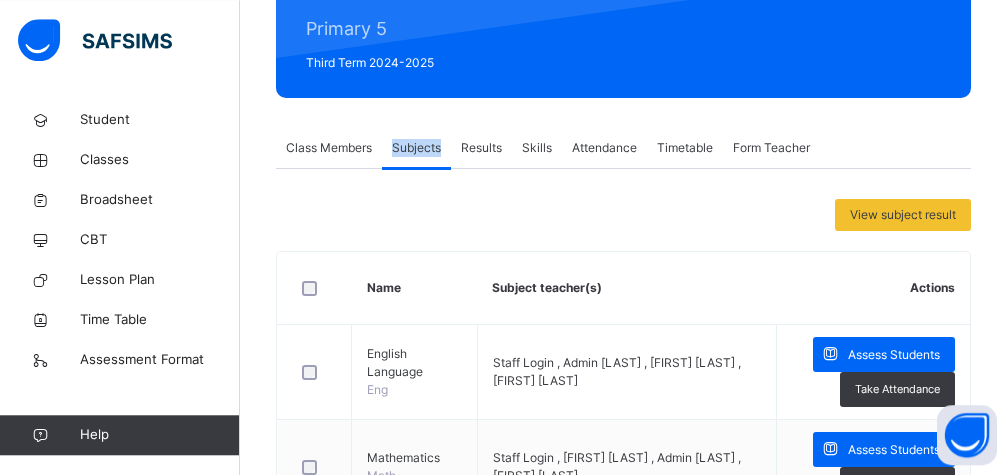 click at bounding box center (315, 288) 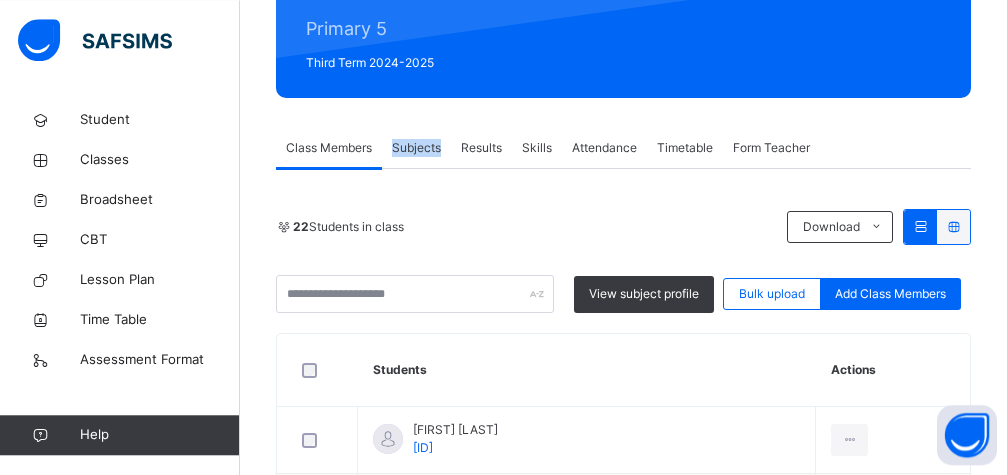 click on "Class Members" at bounding box center (329, 148) 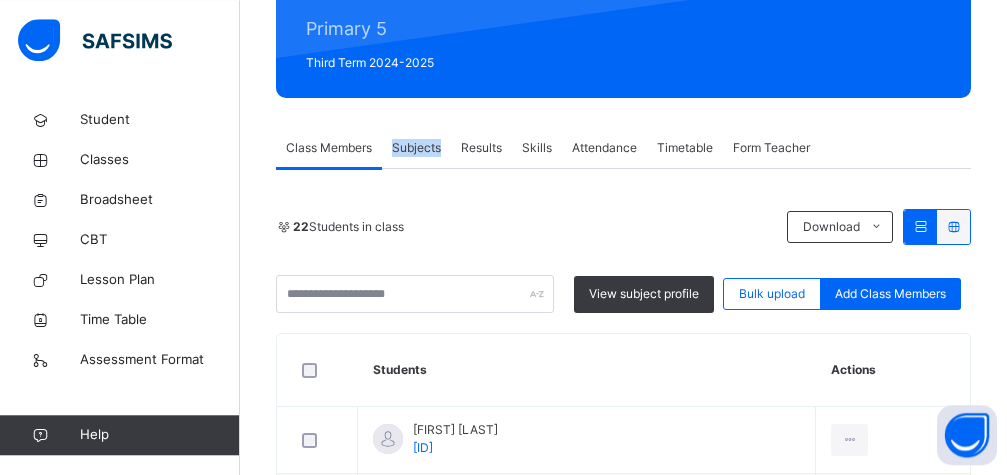 scroll, scrollTop: 727, scrollLeft: 0, axis: vertical 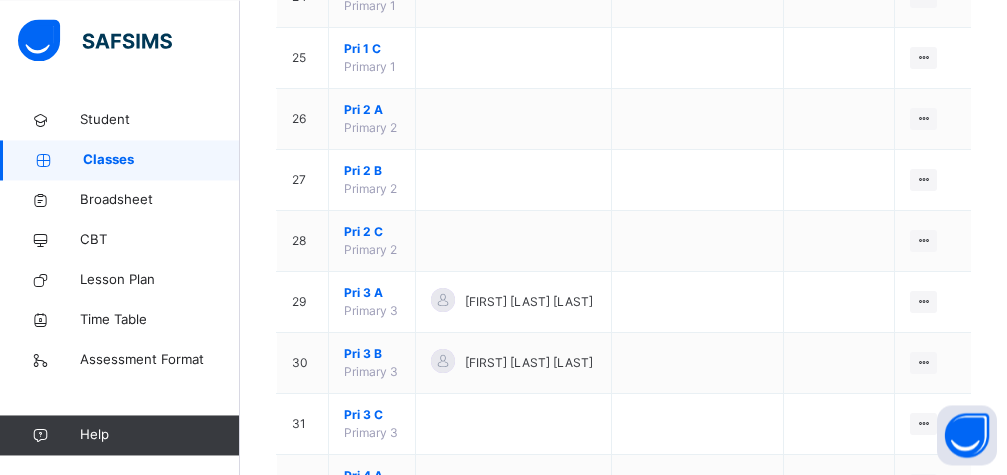 click on "[LAST] [LAST]" at bounding box center [697, 668] 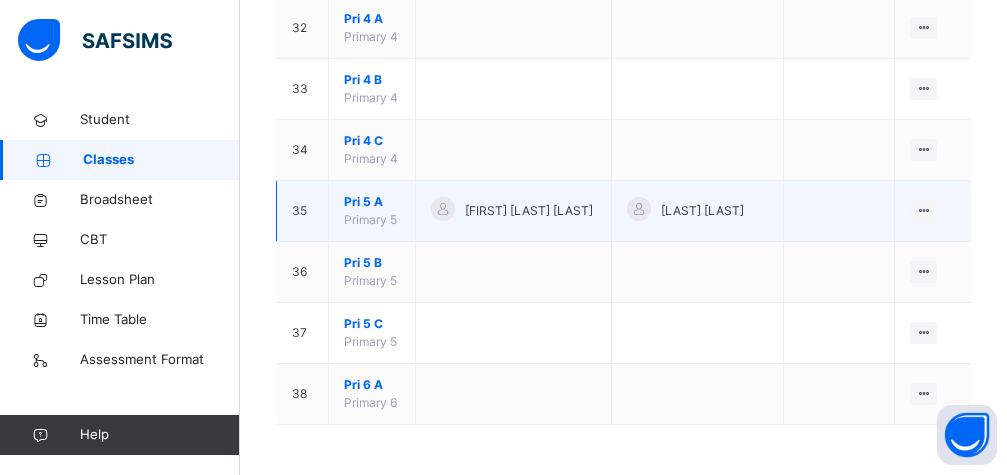 click on "Pri 5   A   Primary 5" at bounding box center [372, 211] 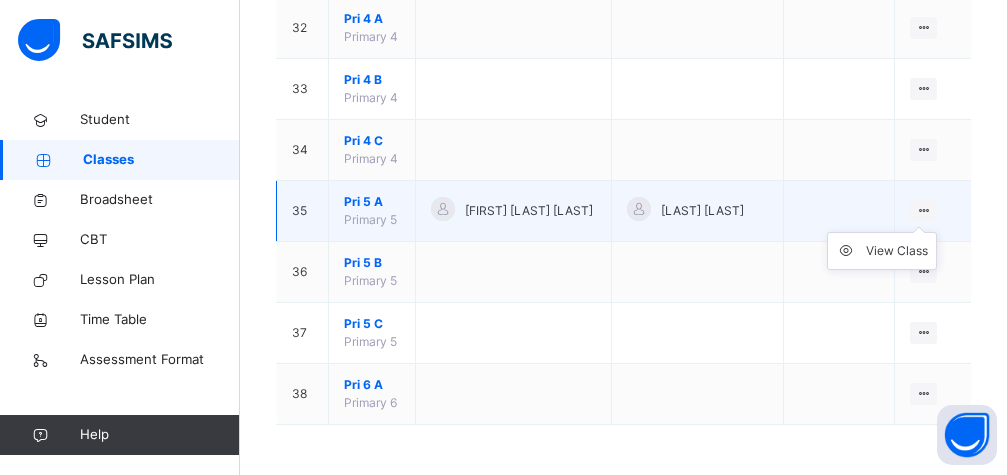click at bounding box center [923, 210] 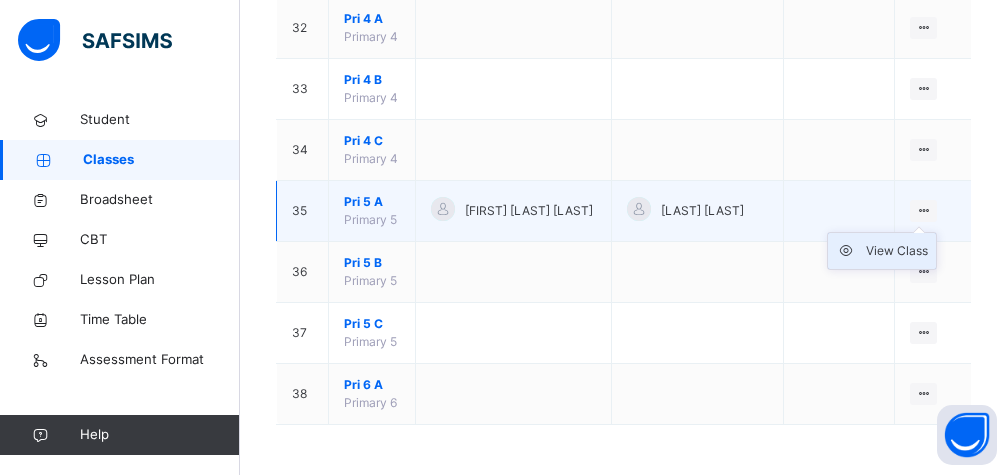 click on "View Class" at bounding box center [897, 251] 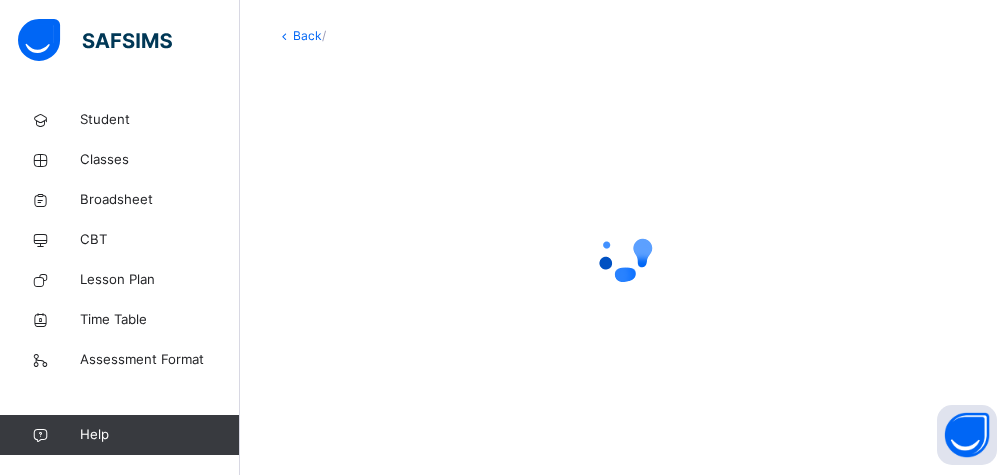scroll, scrollTop: 103, scrollLeft: 0, axis: vertical 